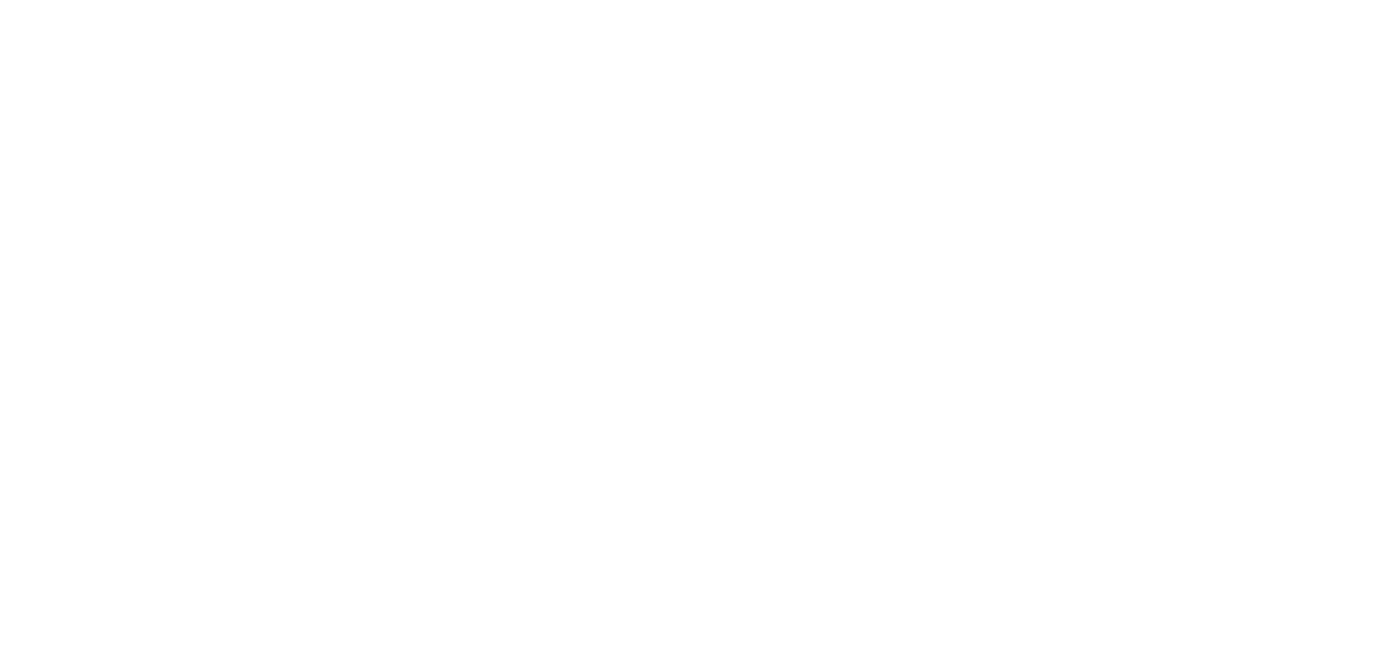 scroll, scrollTop: 0, scrollLeft: 0, axis: both 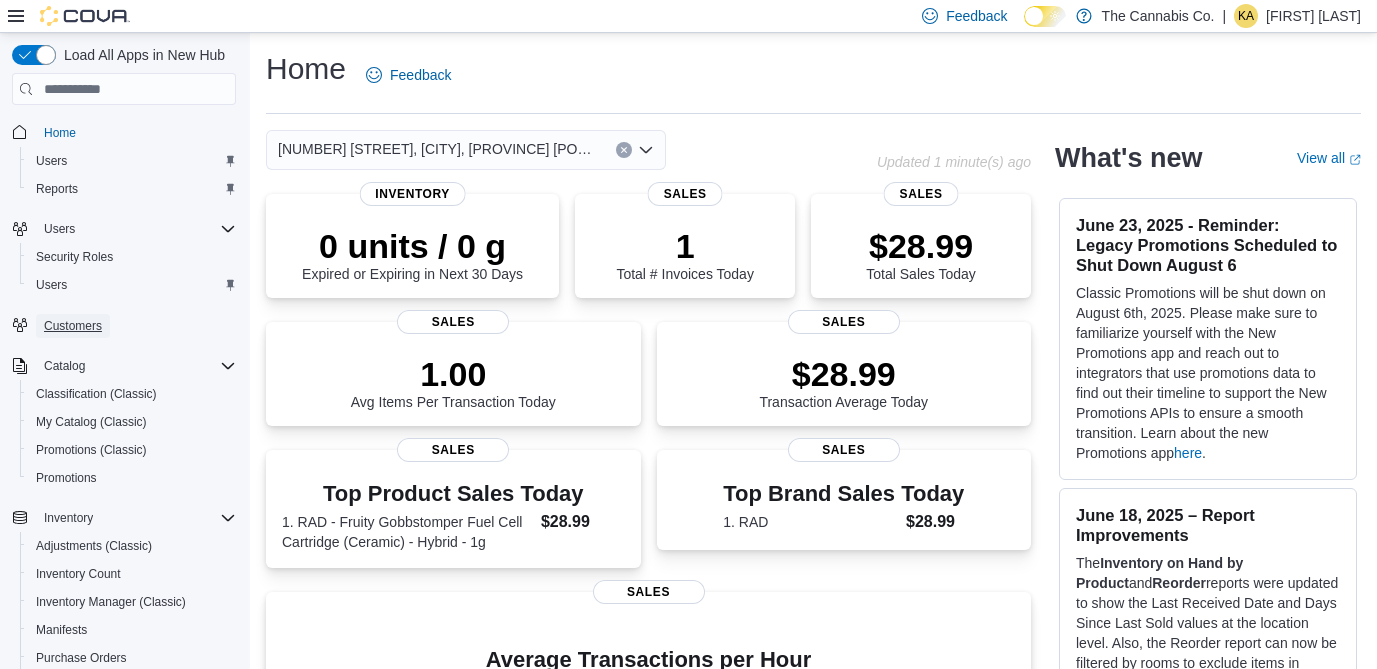 click on "Customers" at bounding box center (73, 326) 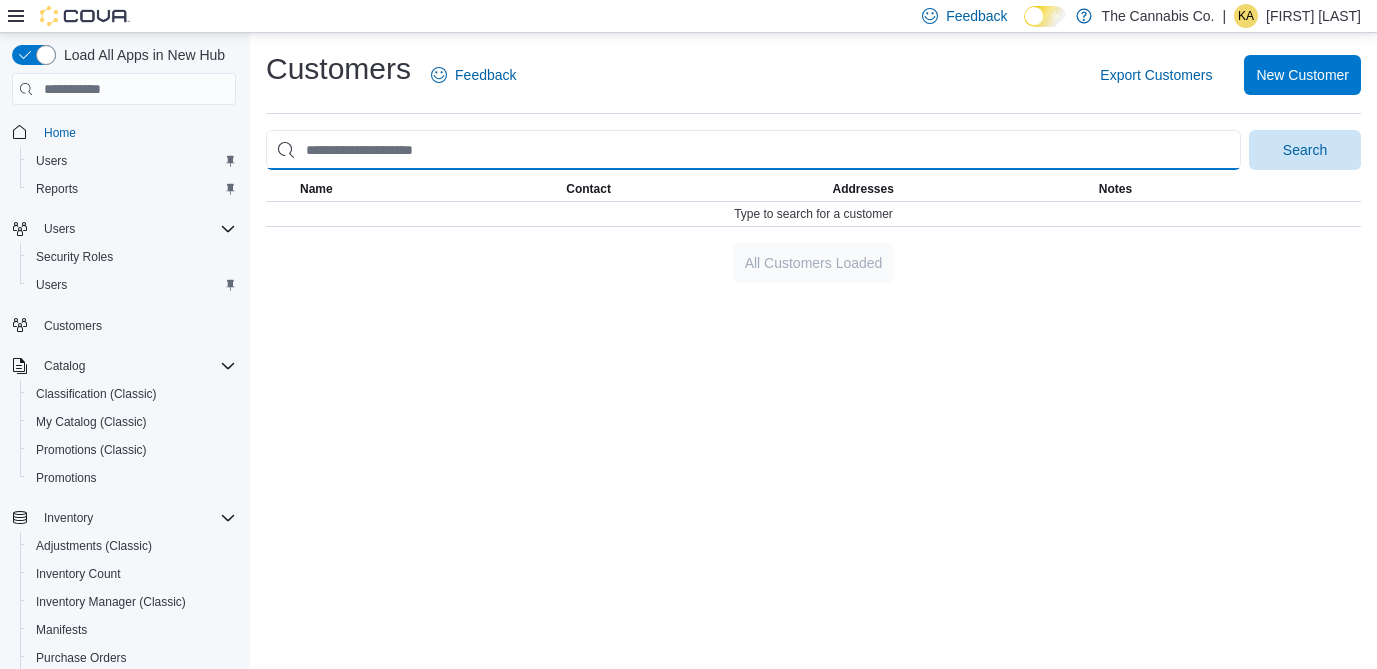 click at bounding box center [753, 150] 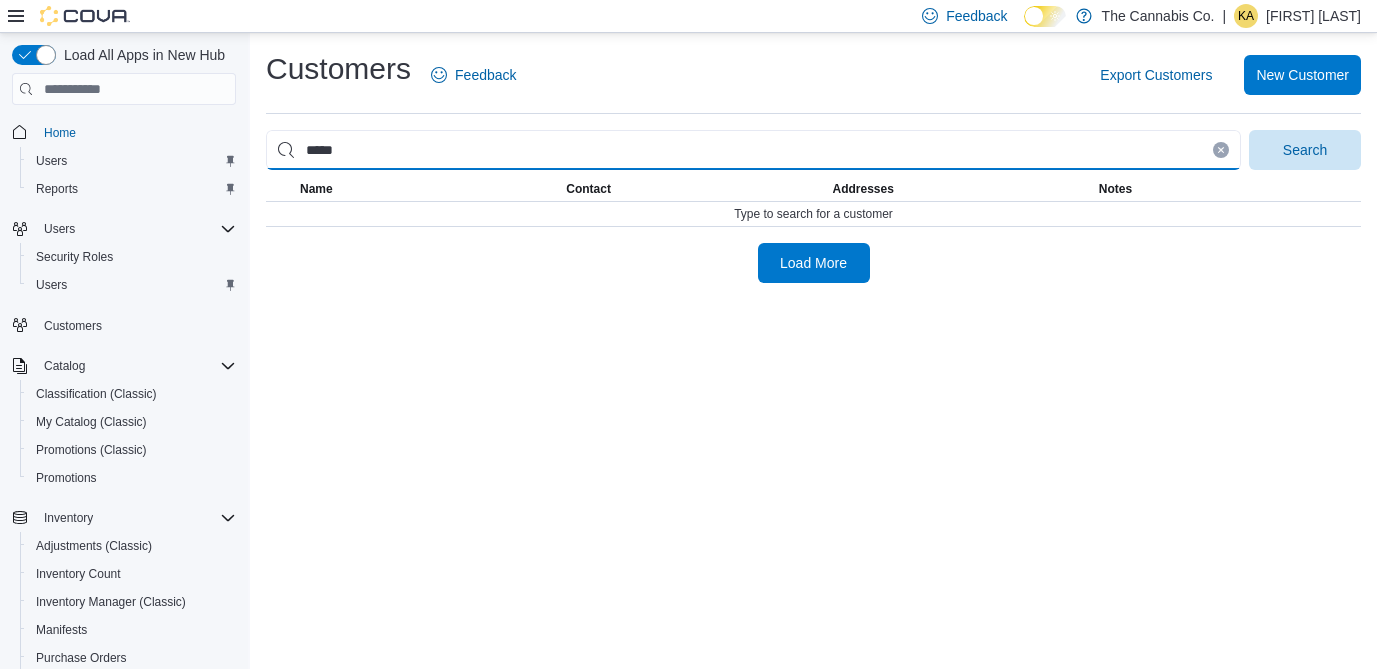 type on "*****" 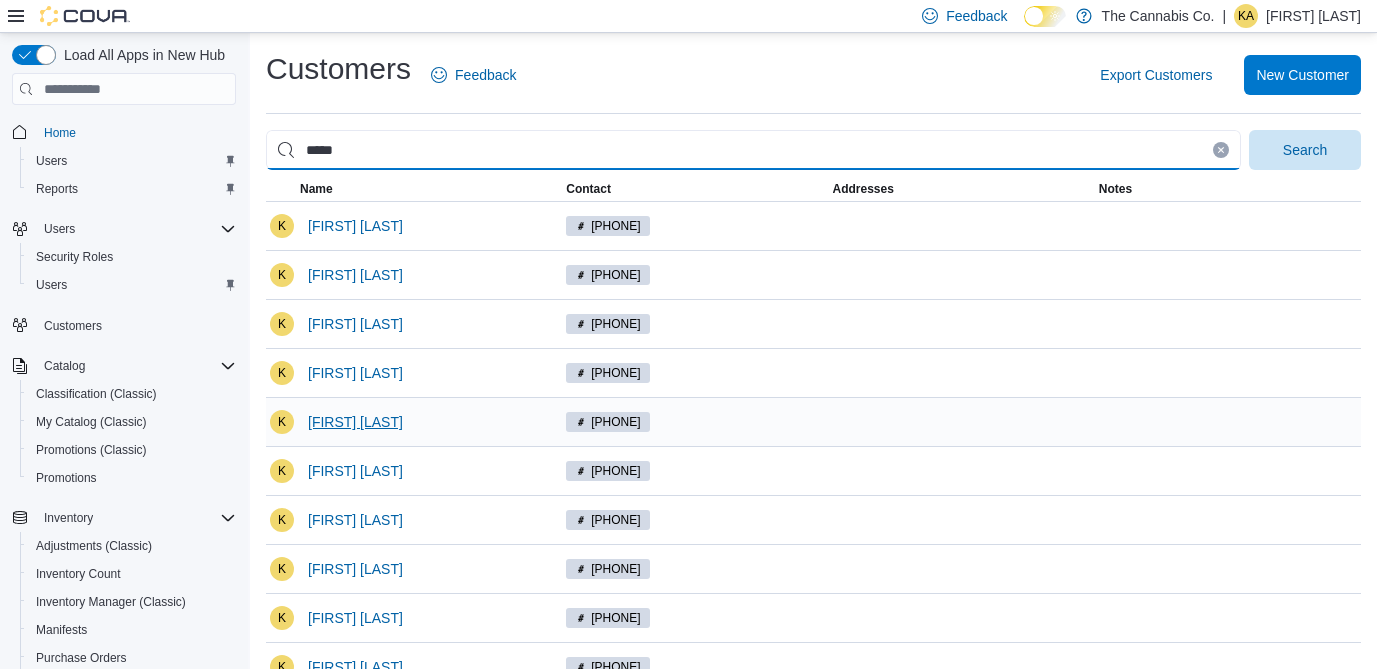 scroll, scrollTop: 95, scrollLeft: 0, axis: vertical 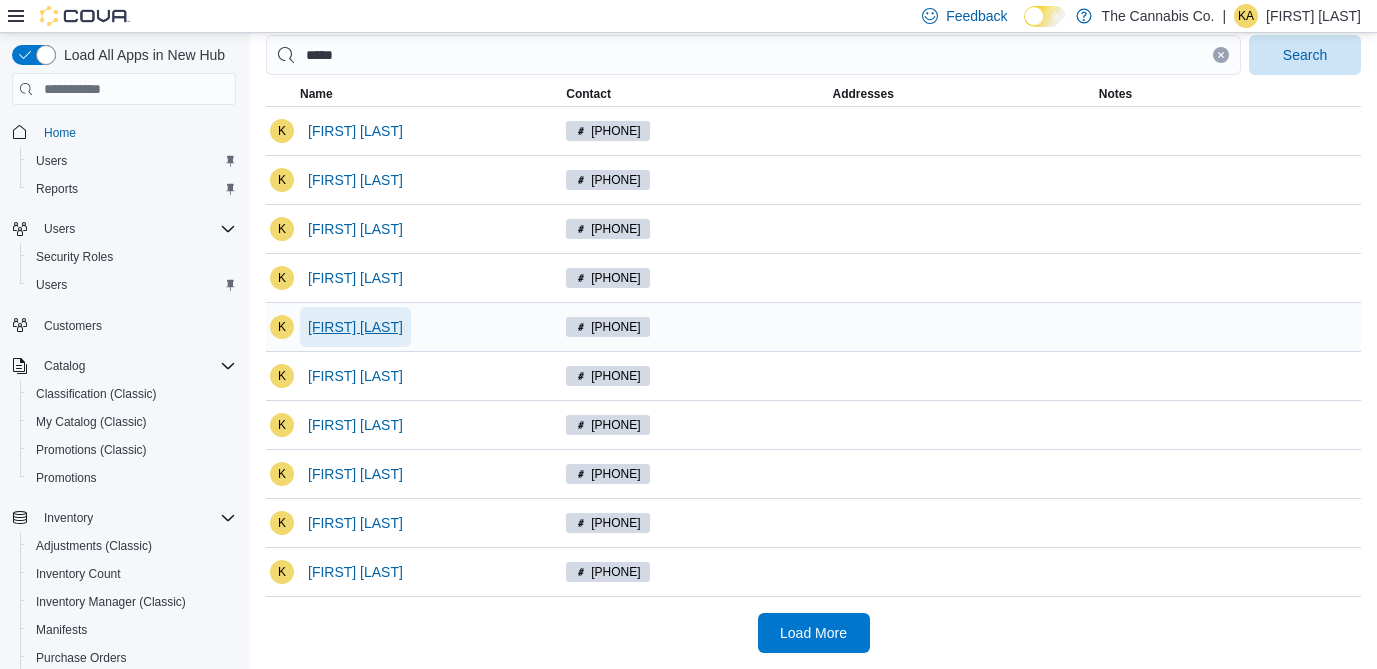 click on "Kevin Hall" at bounding box center [355, 327] 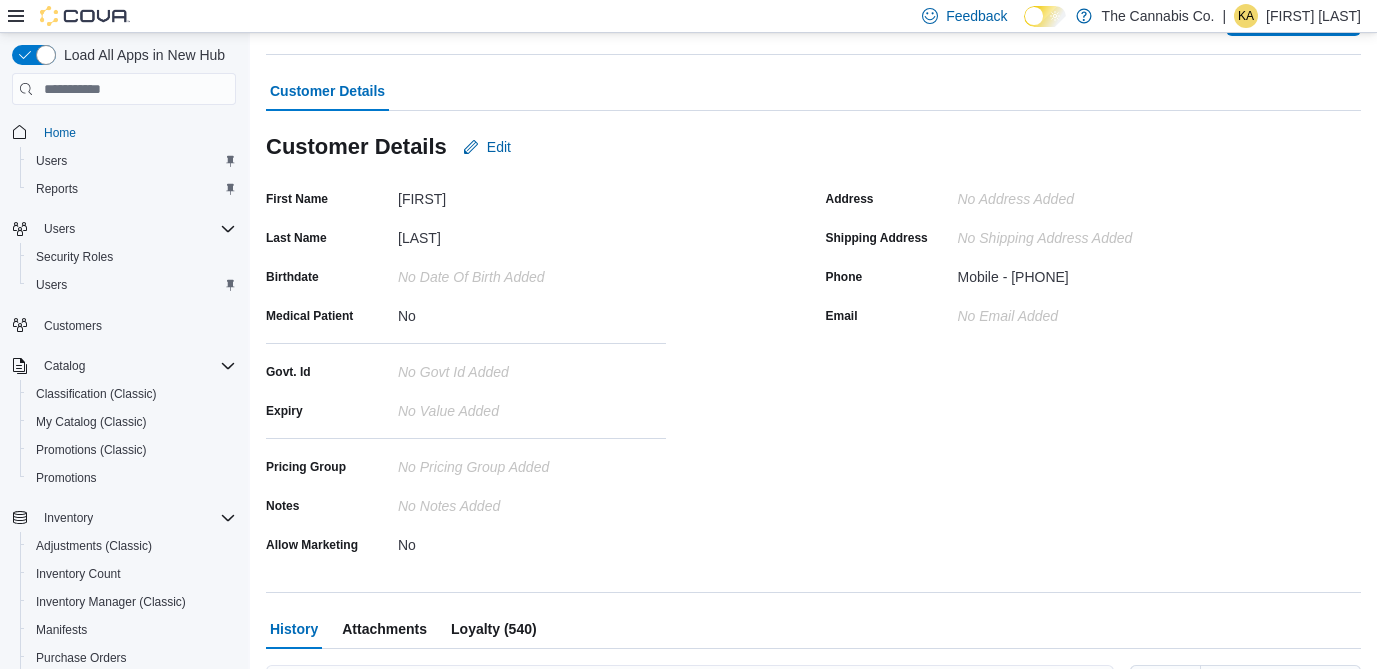 scroll, scrollTop: 0, scrollLeft: 0, axis: both 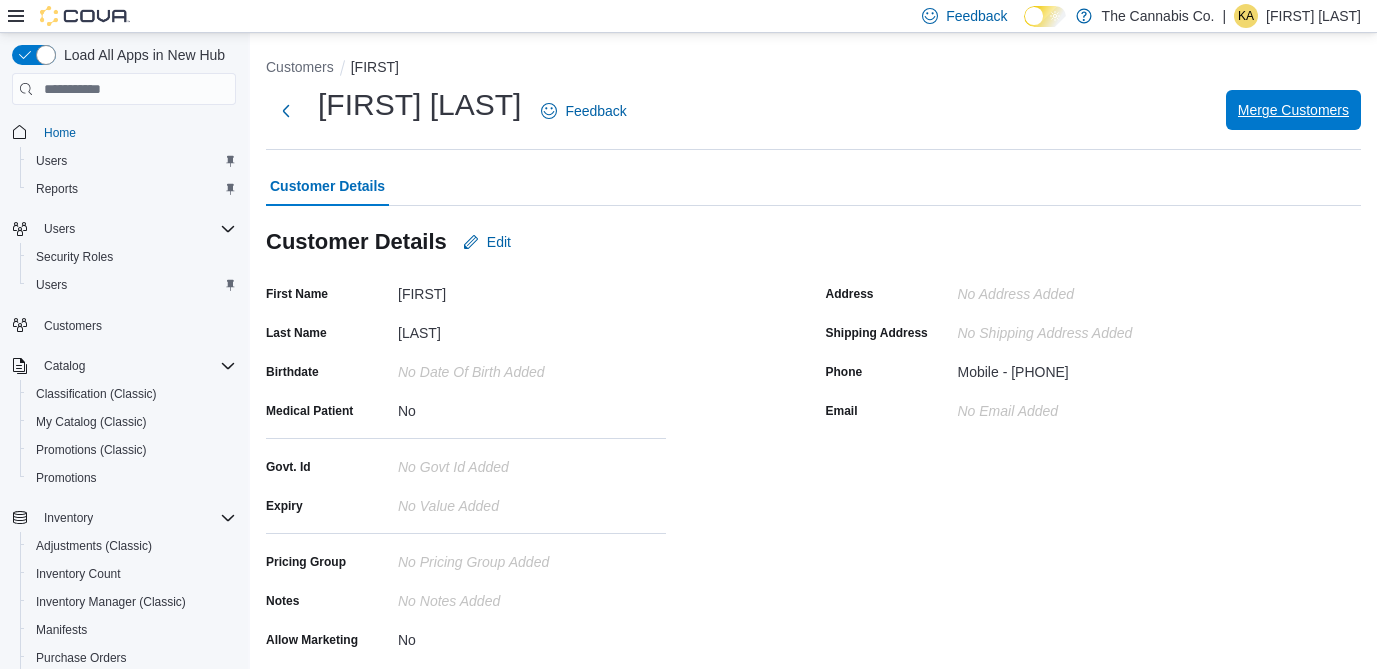 click on "Merge Customers" at bounding box center [1293, 110] 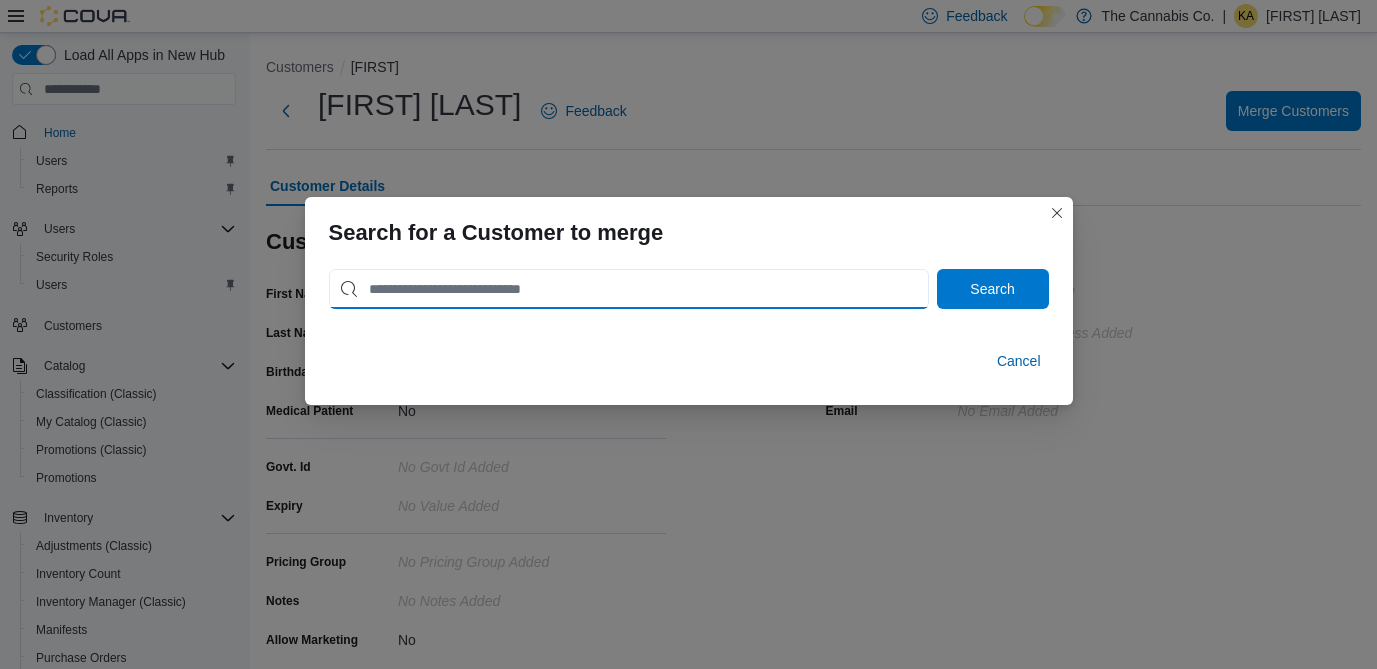 click at bounding box center (629, 289) 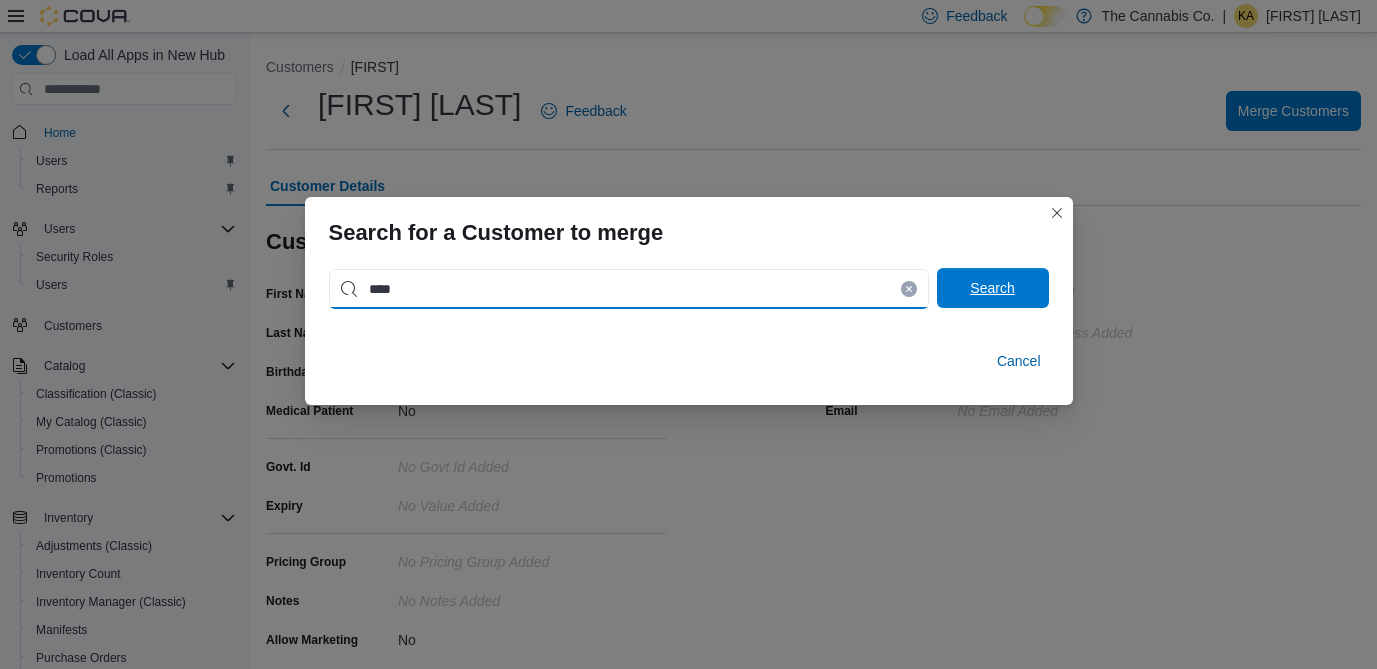 type on "****" 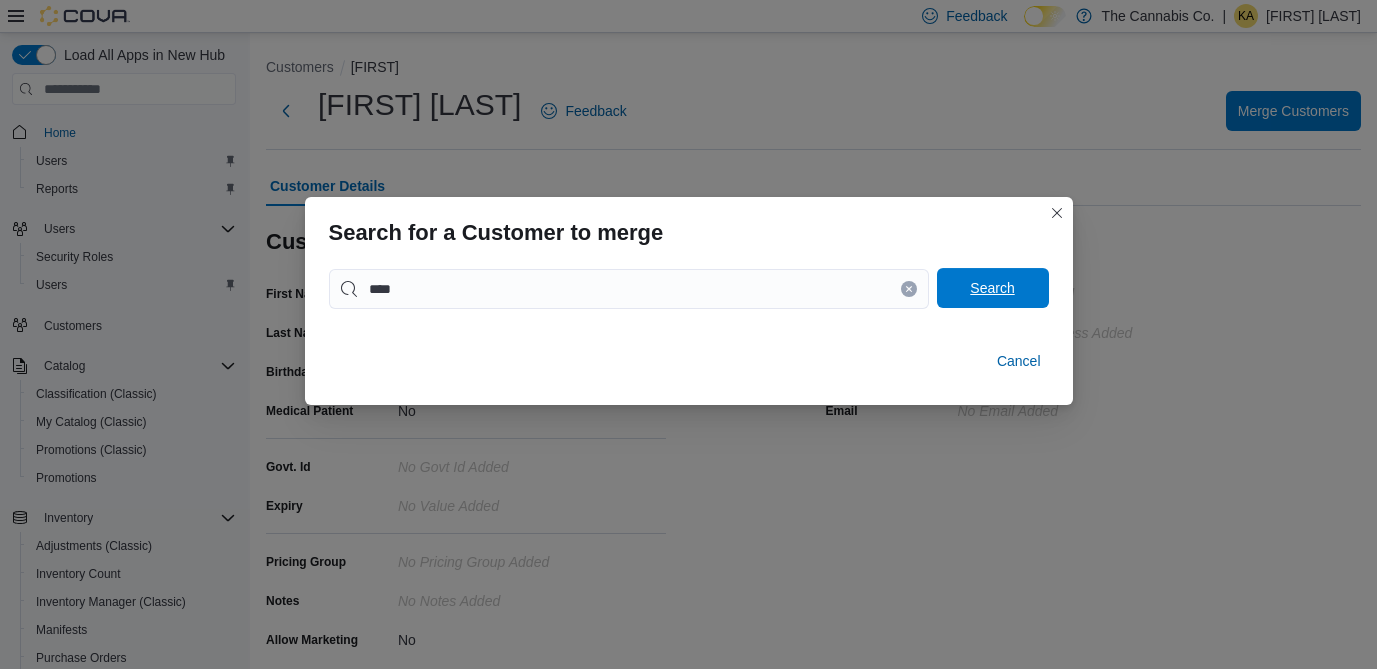 click on "Search" at bounding box center (993, 288) 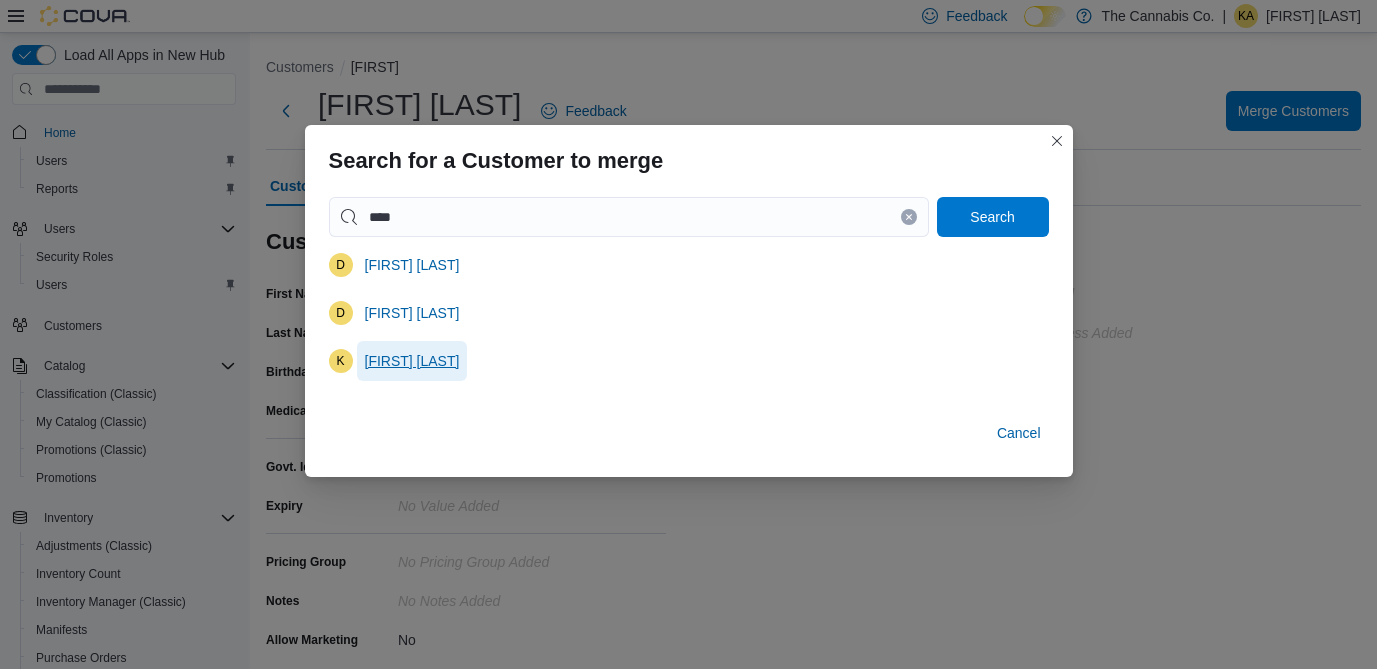 click on "Kevin Hall" at bounding box center [412, 361] 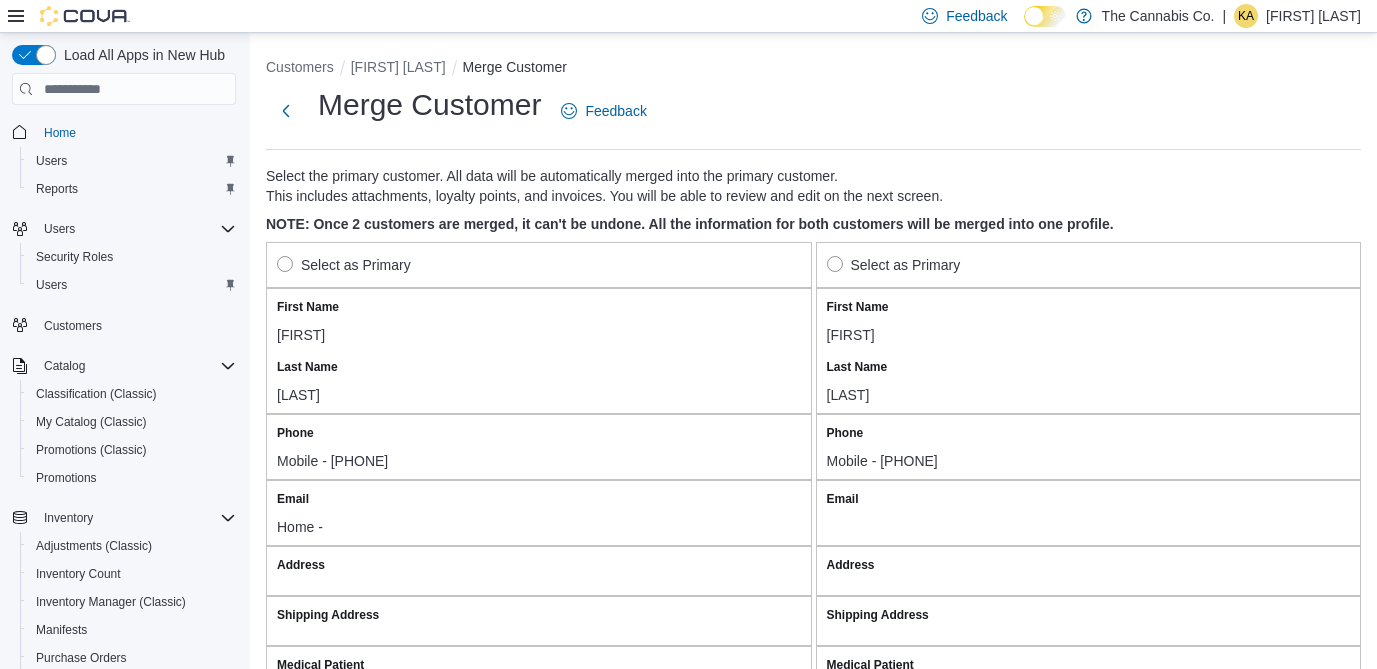 click on "Select as Primary" at bounding box center [344, 265] 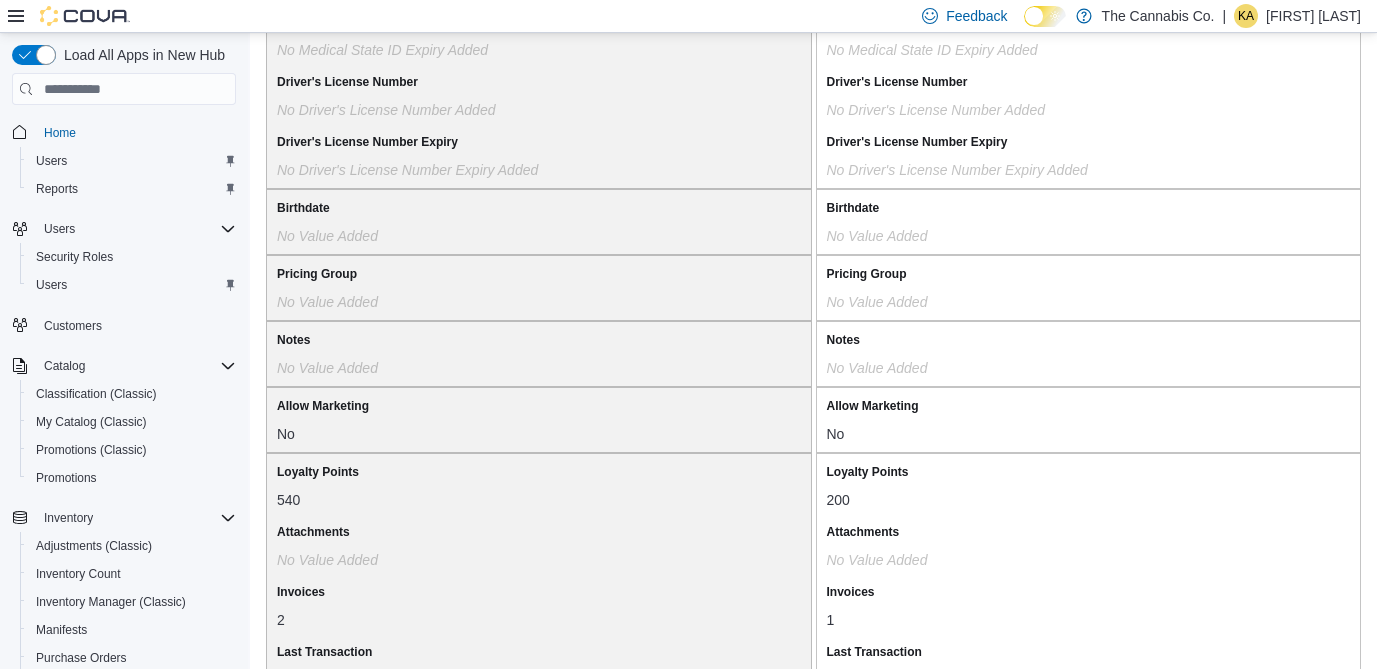 scroll, scrollTop: 1757, scrollLeft: 0, axis: vertical 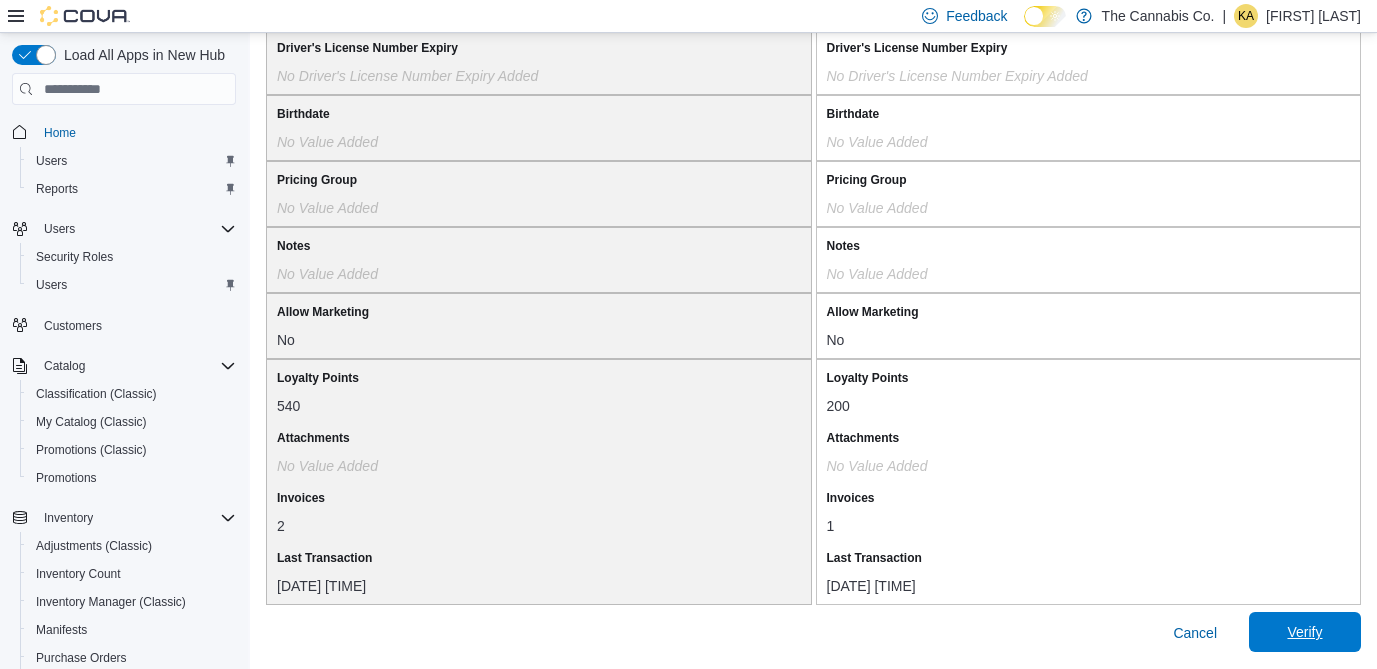 click on "Verify" at bounding box center (1305, 632) 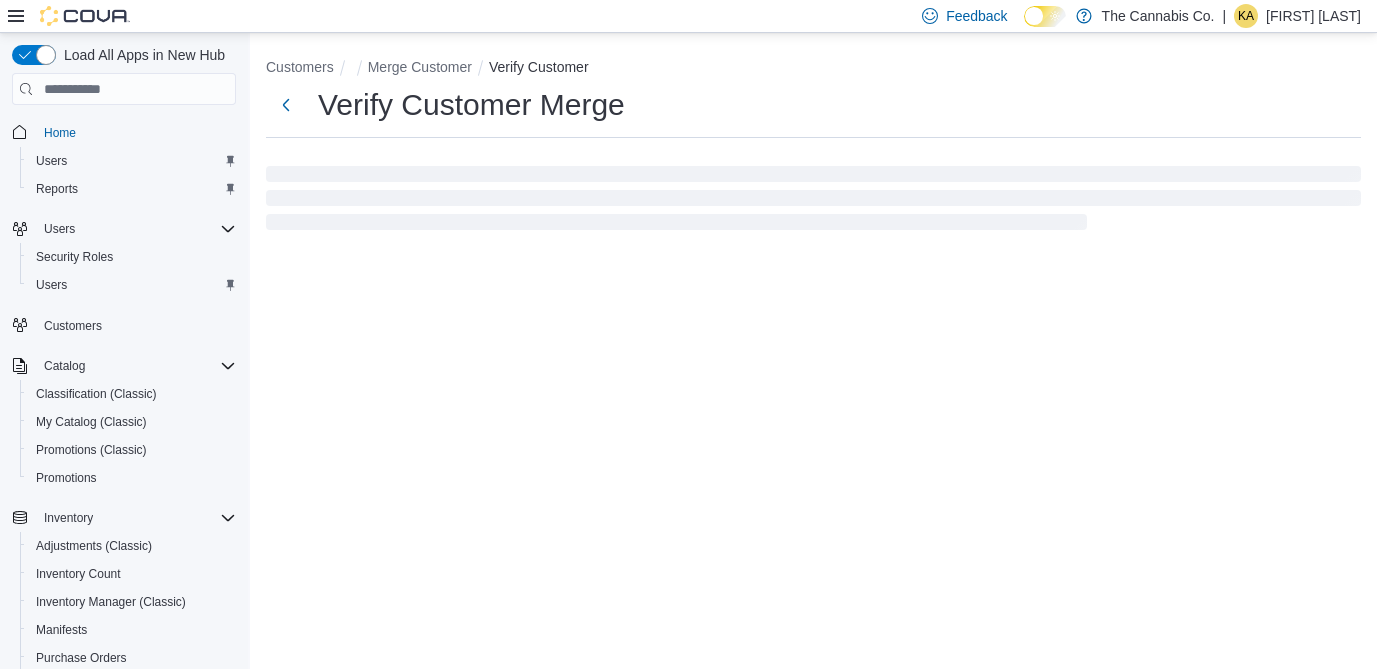 scroll, scrollTop: 0, scrollLeft: 0, axis: both 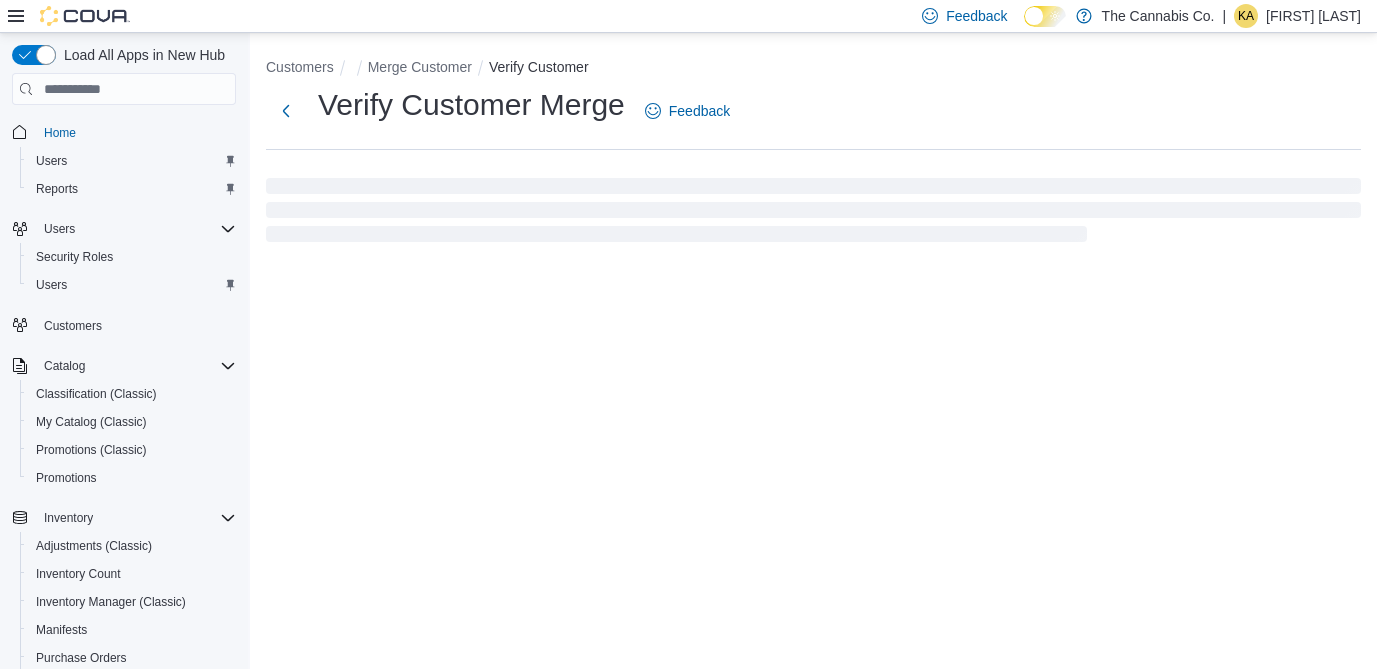 select on "******" 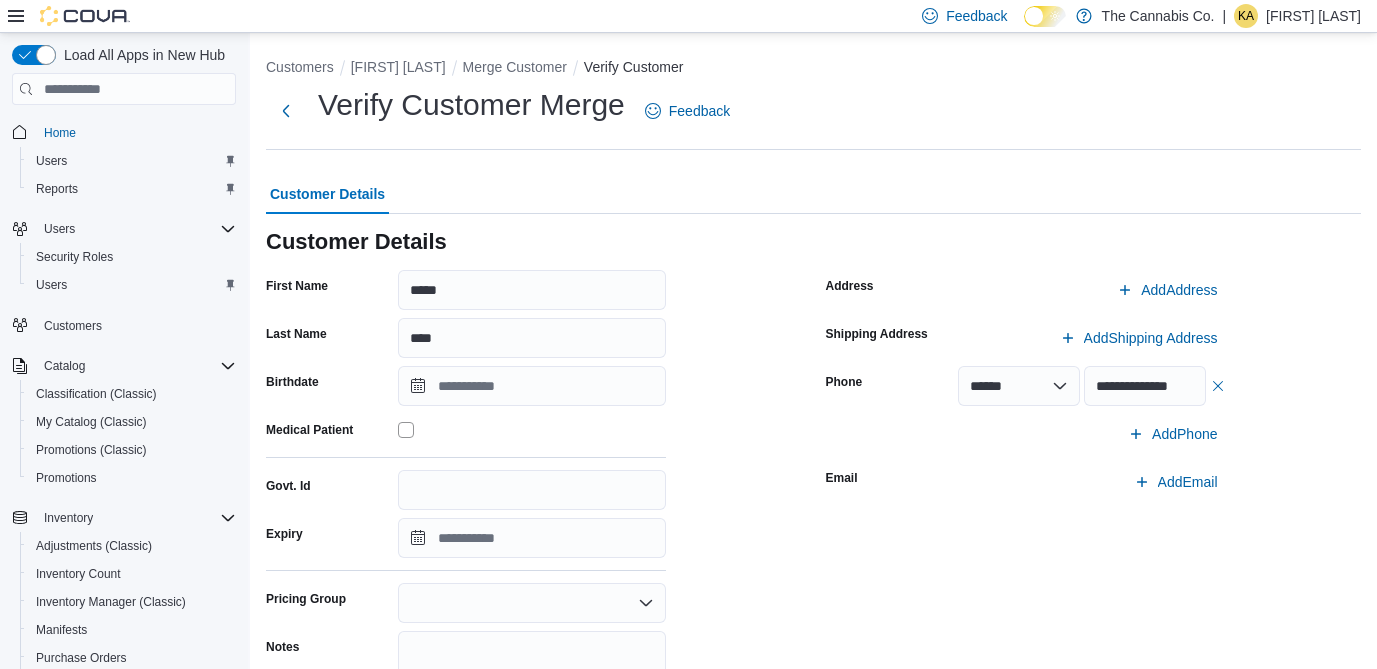 scroll, scrollTop: 259, scrollLeft: 0, axis: vertical 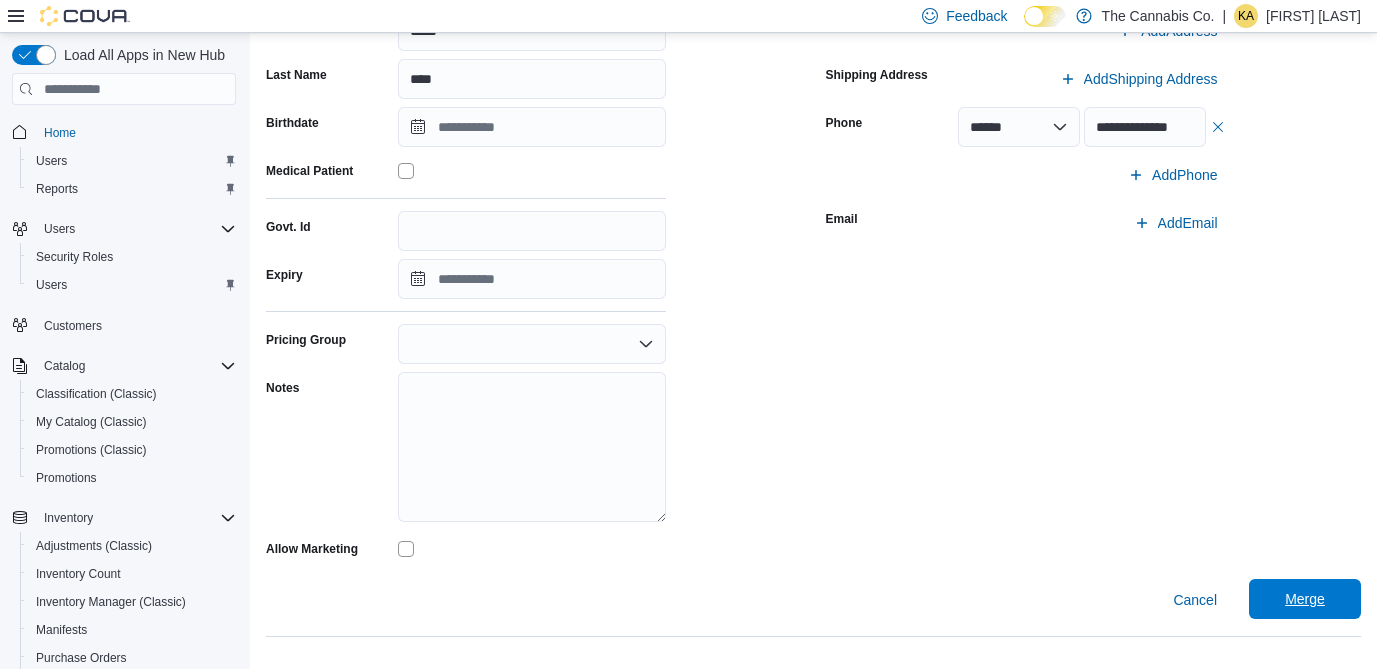 click on "Merge" at bounding box center [1305, 599] 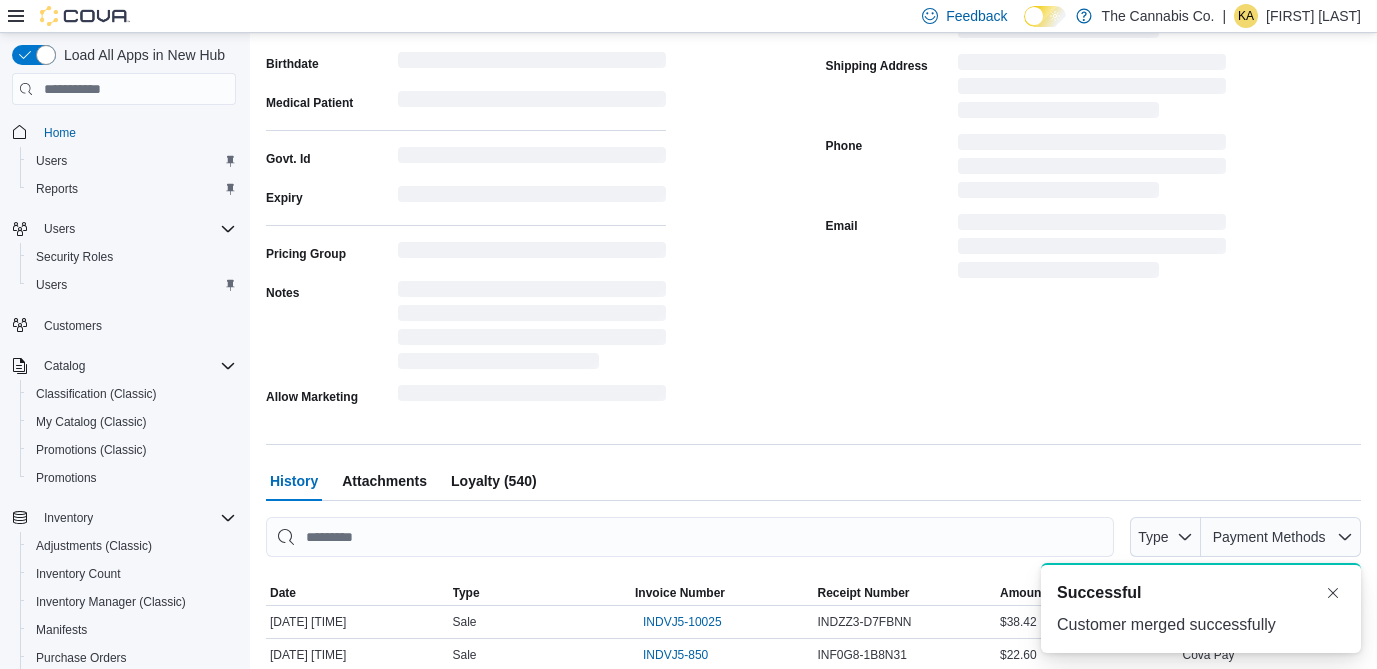 scroll, scrollTop: 0, scrollLeft: 0, axis: both 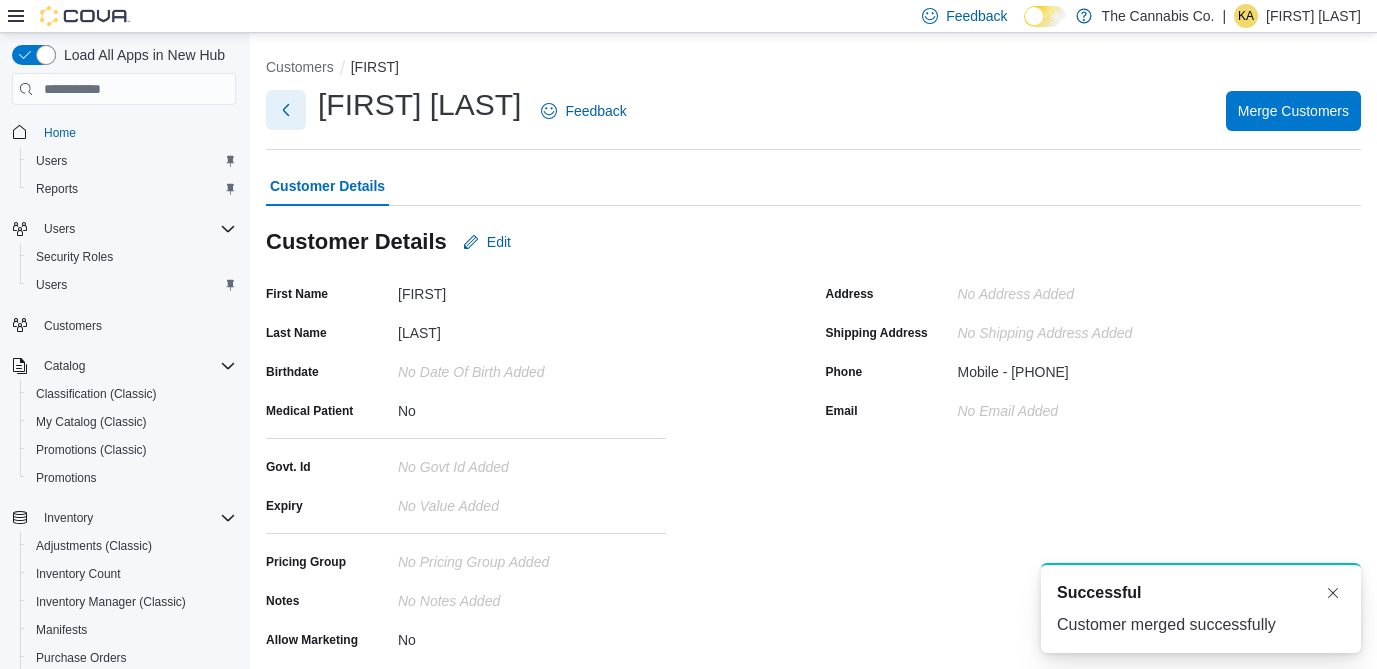 click at bounding box center [286, 110] 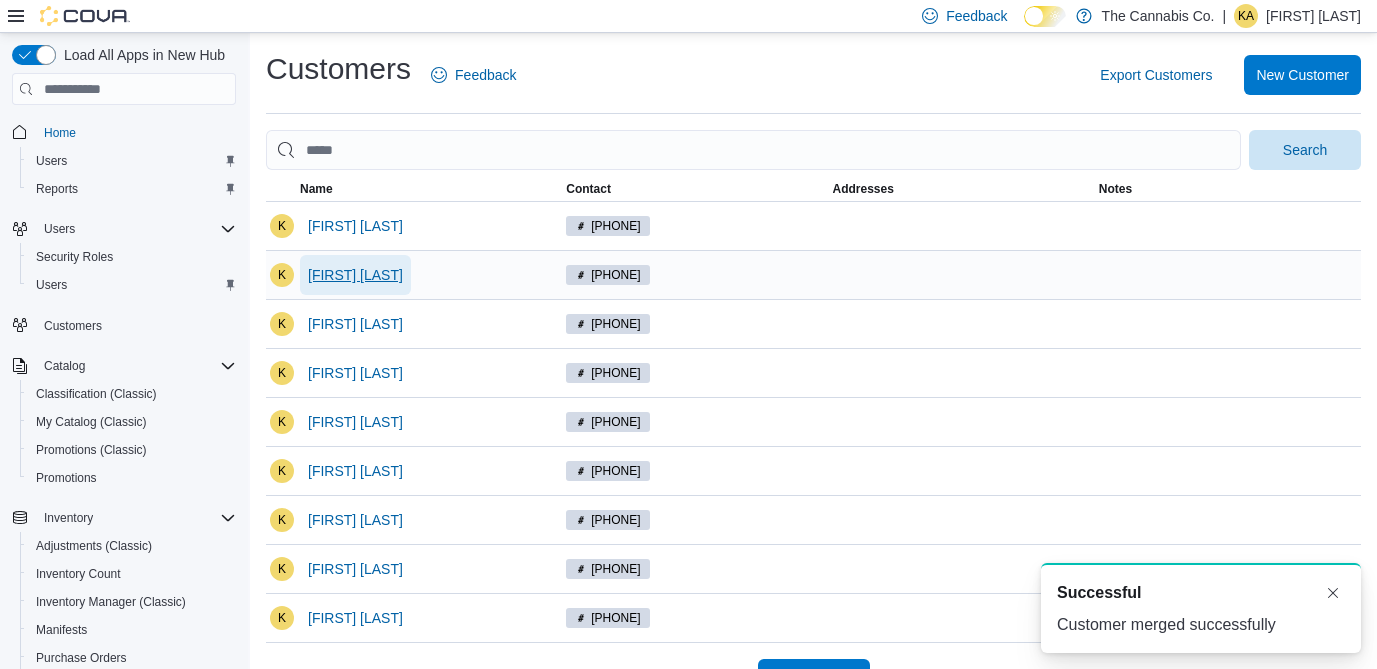 click on "Kevin Boyington" at bounding box center (355, 275) 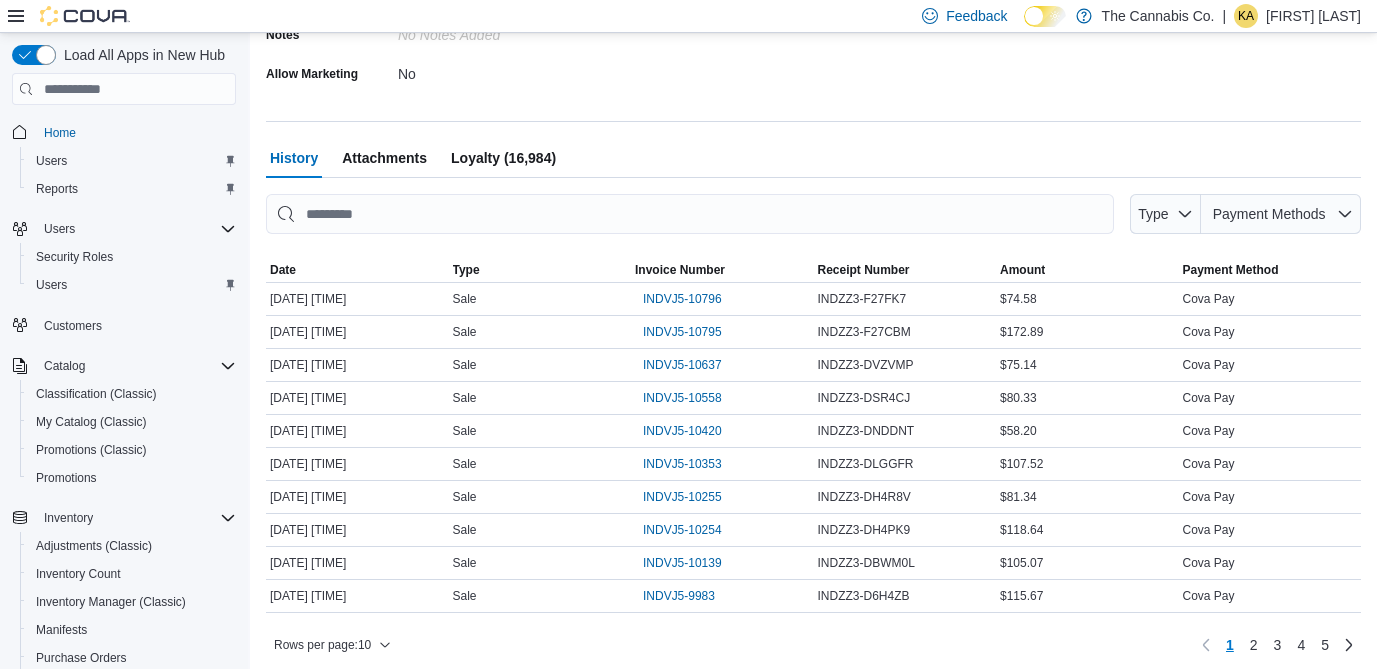 scroll, scrollTop: 574, scrollLeft: 0, axis: vertical 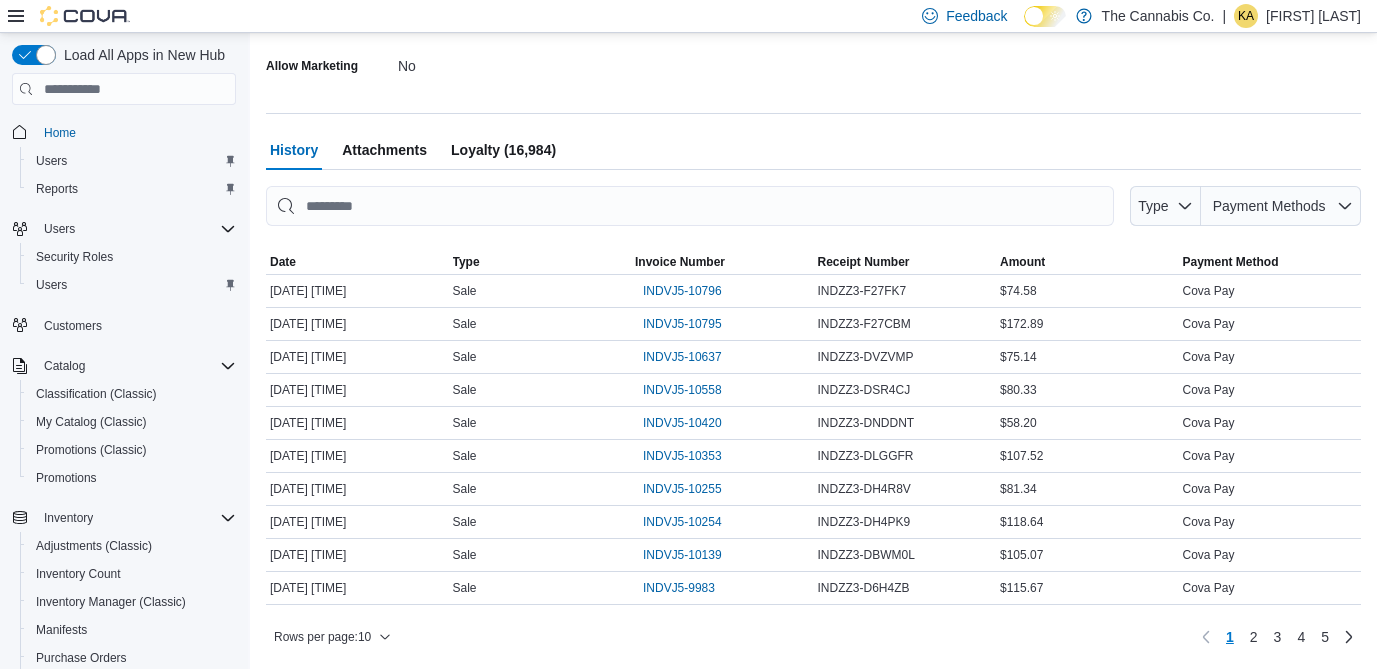 click on "Loyalty (16,984)" at bounding box center (503, 150) 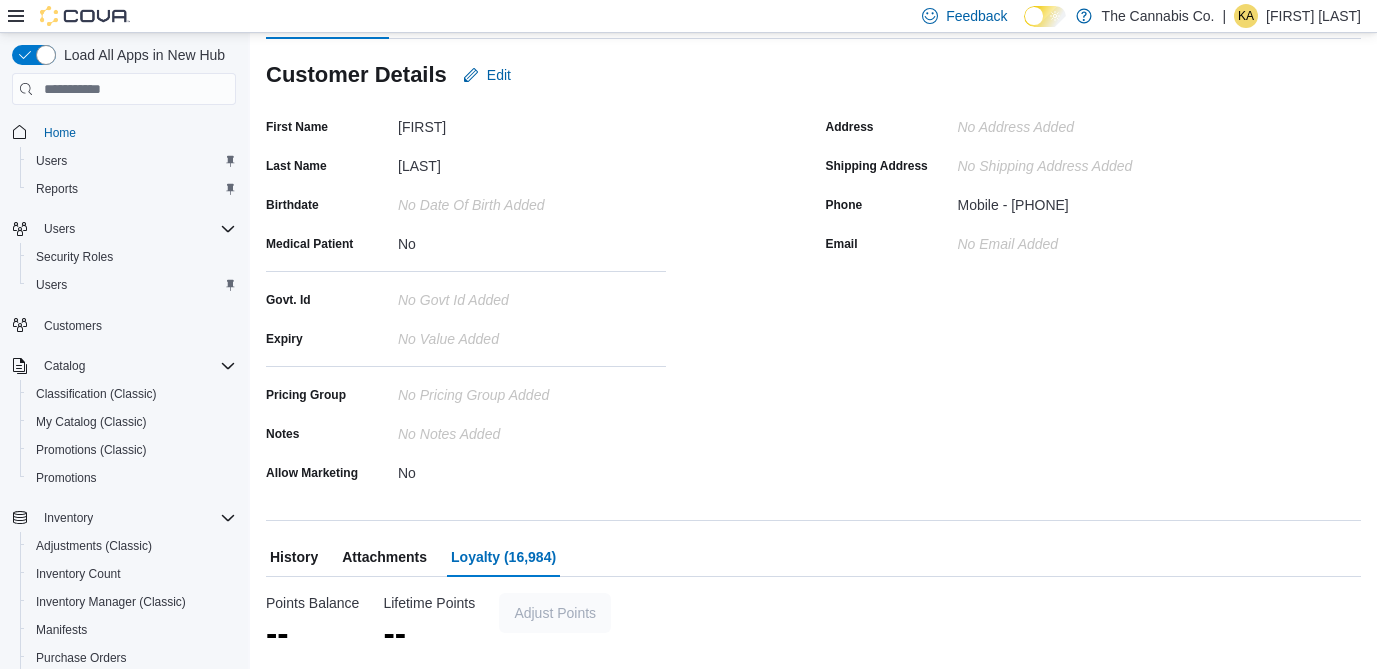 scroll, scrollTop: 167, scrollLeft: 0, axis: vertical 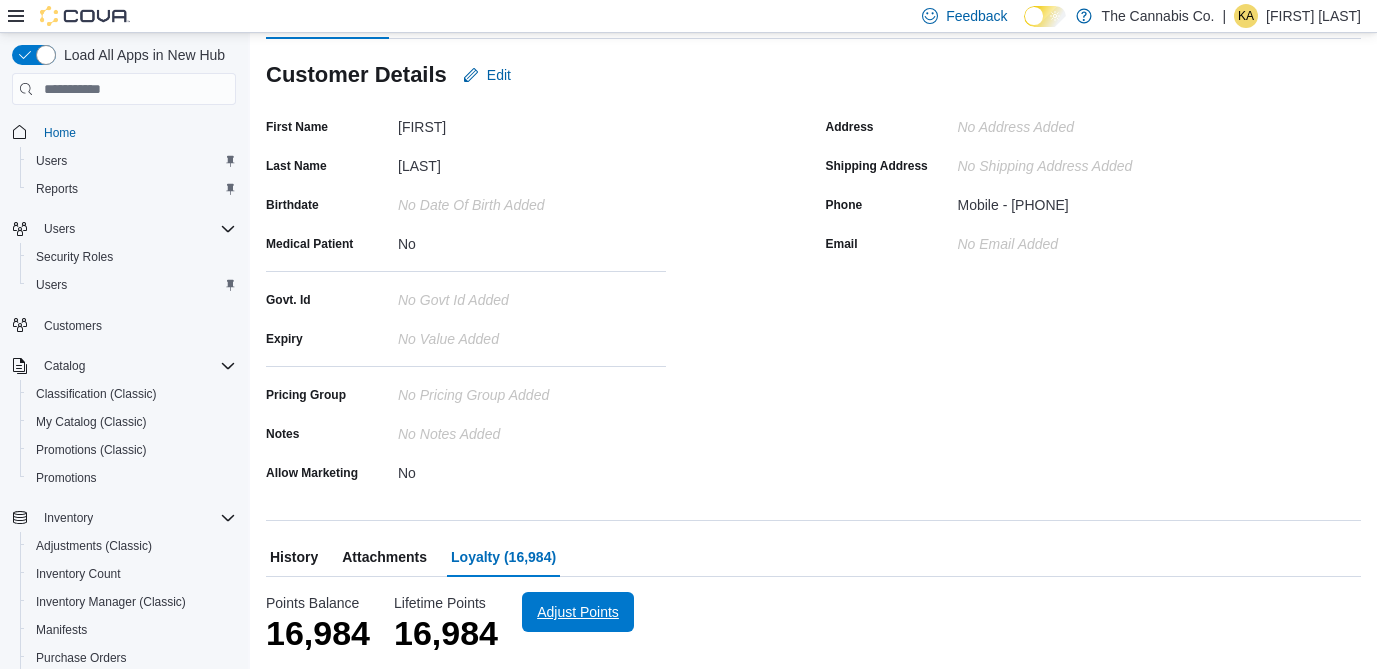 click on "Adjust Points" at bounding box center (578, 612) 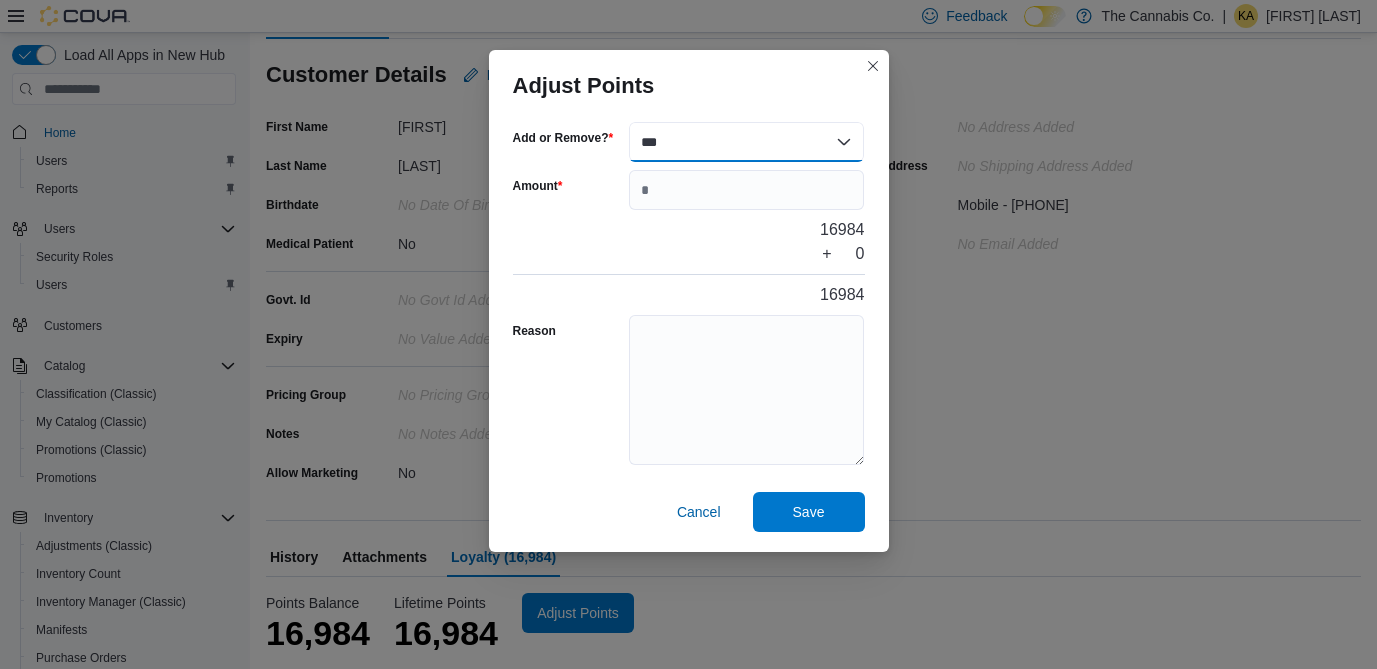 click on "*** ******" at bounding box center (747, 142) 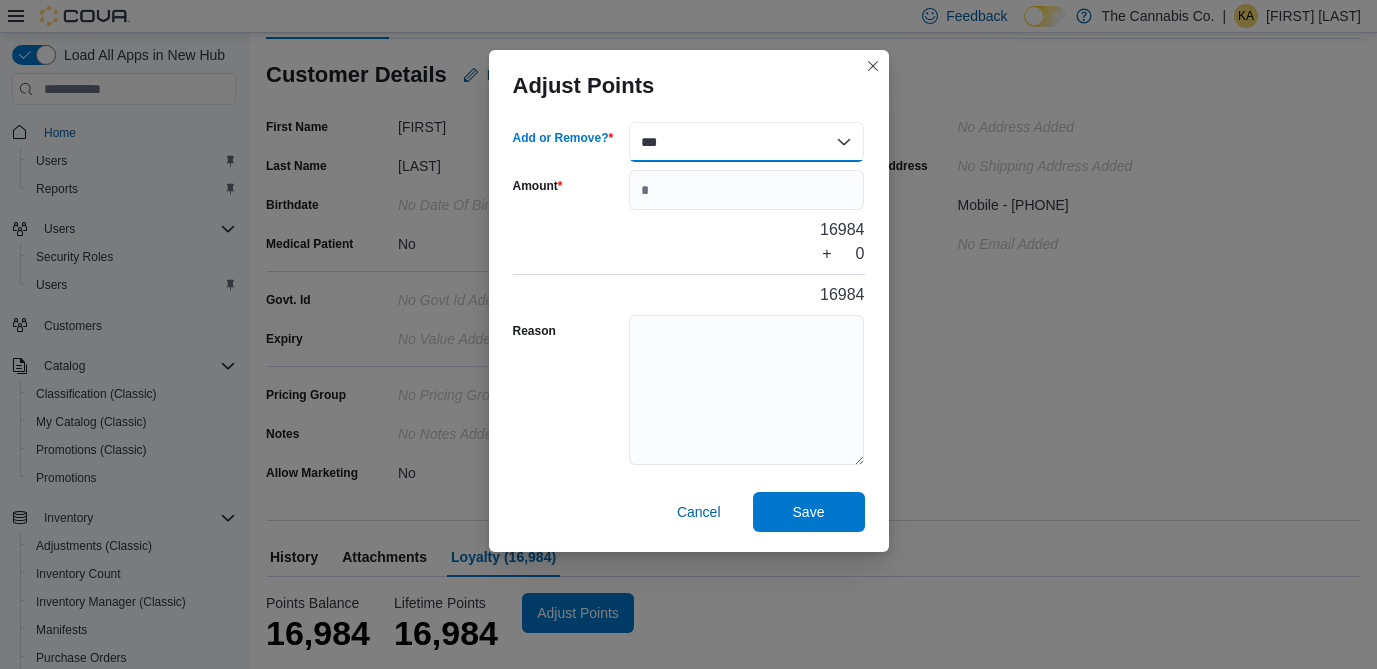 select on "******" 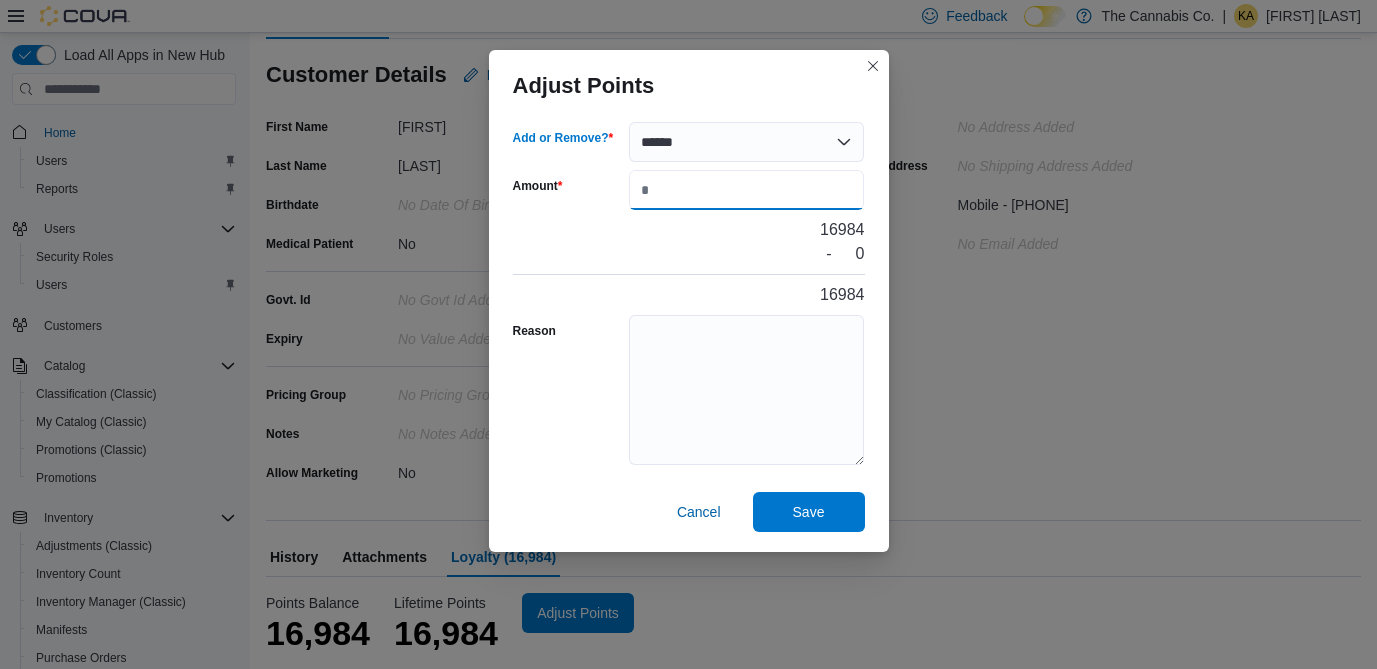 click on "Amount" at bounding box center (747, 190) 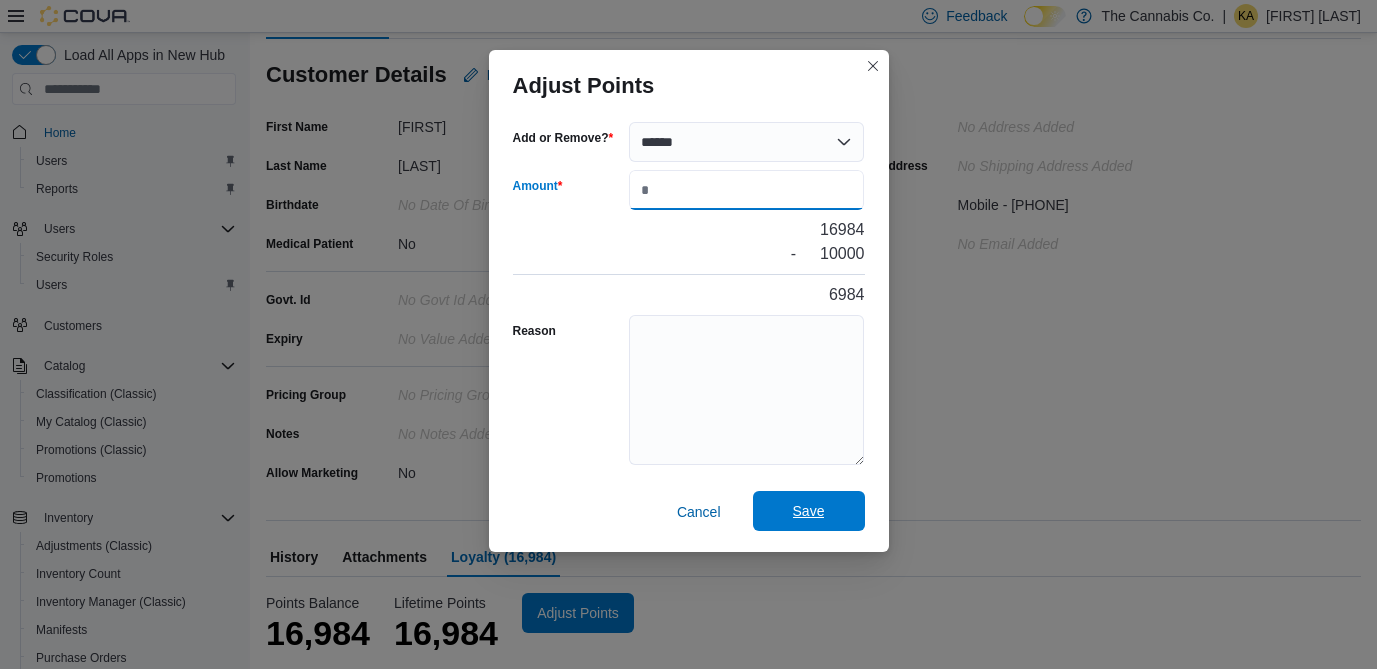 type on "*****" 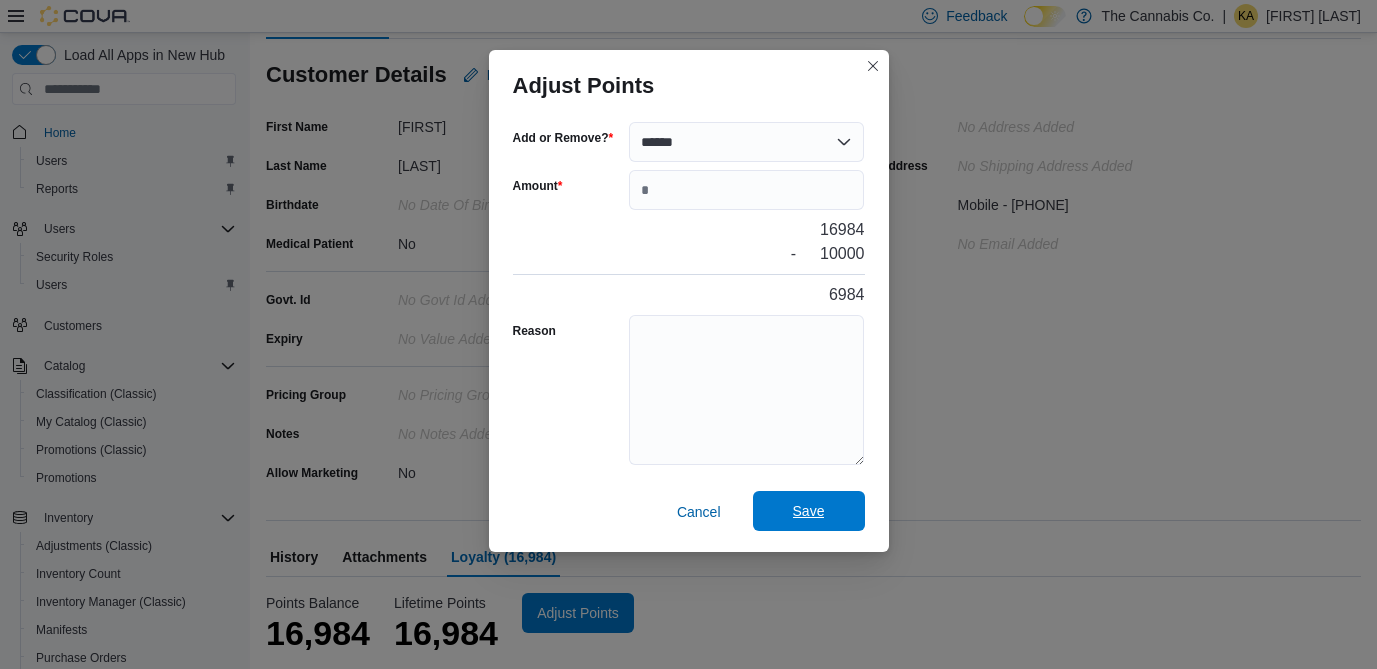click on "Save" at bounding box center (809, 511) 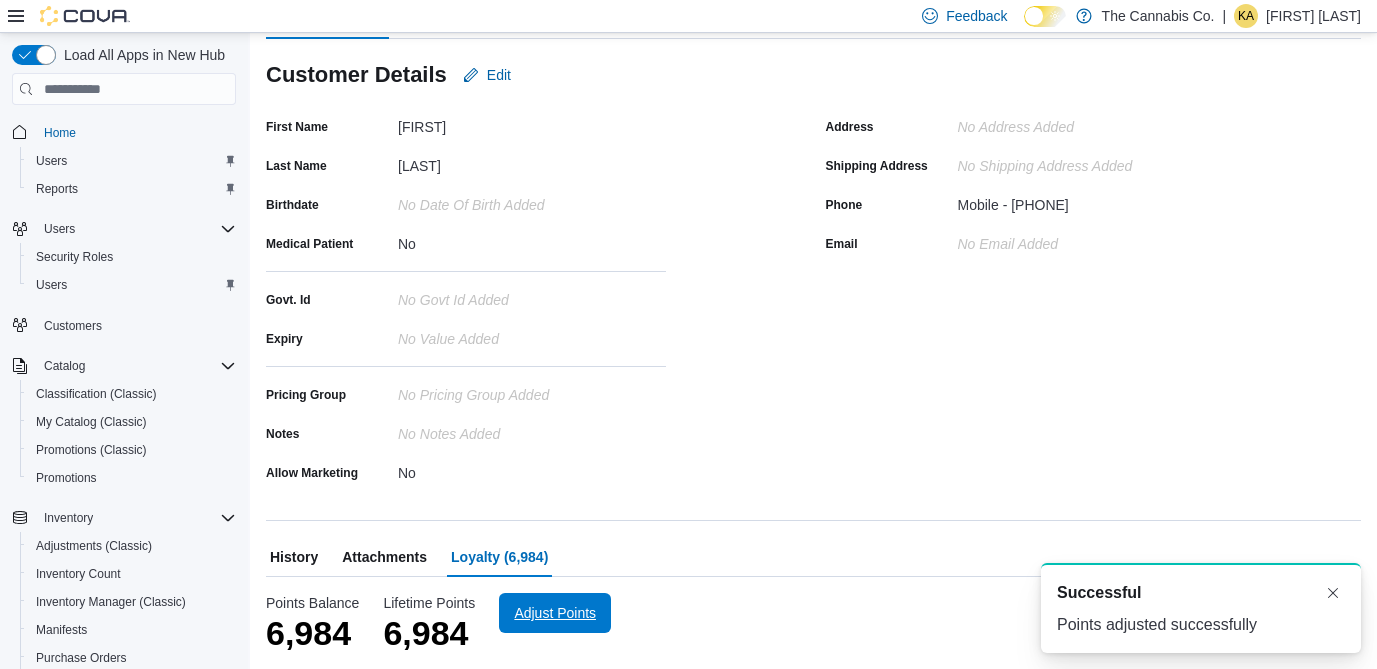 scroll, scrollTop: 0, scrollLeft: 0, axis: both 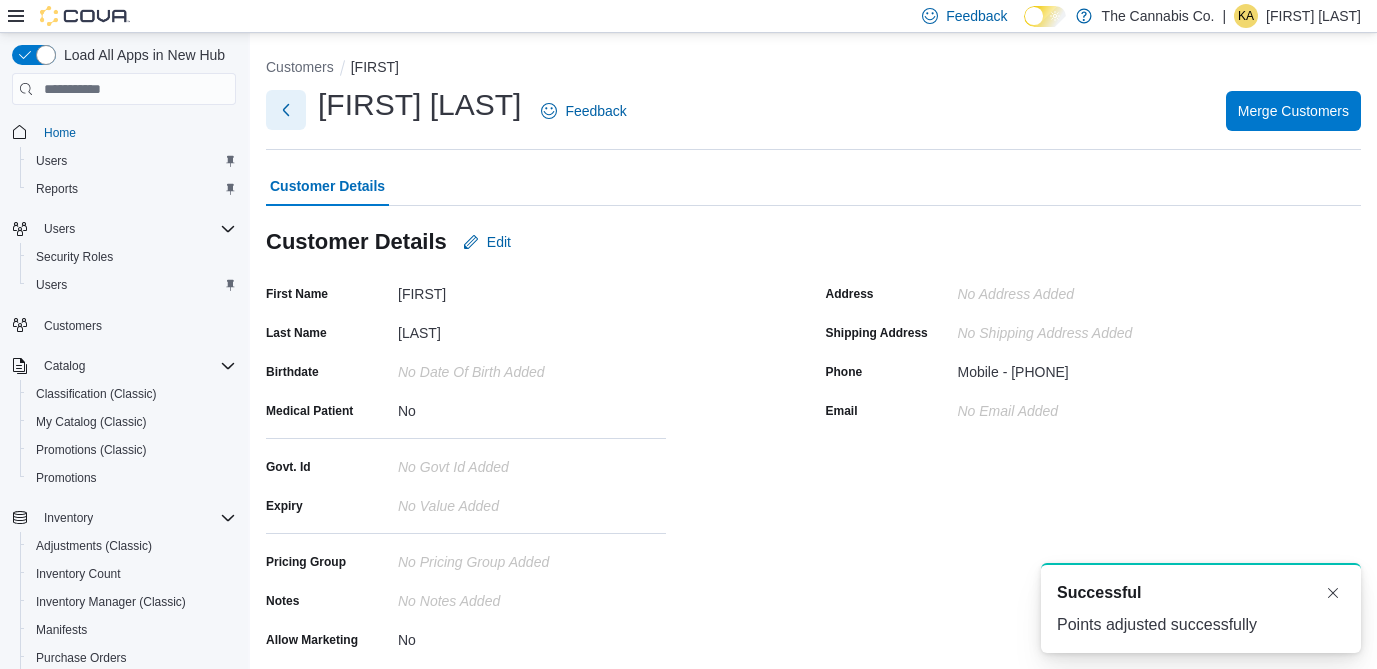 click at bounding box center [286, 110] 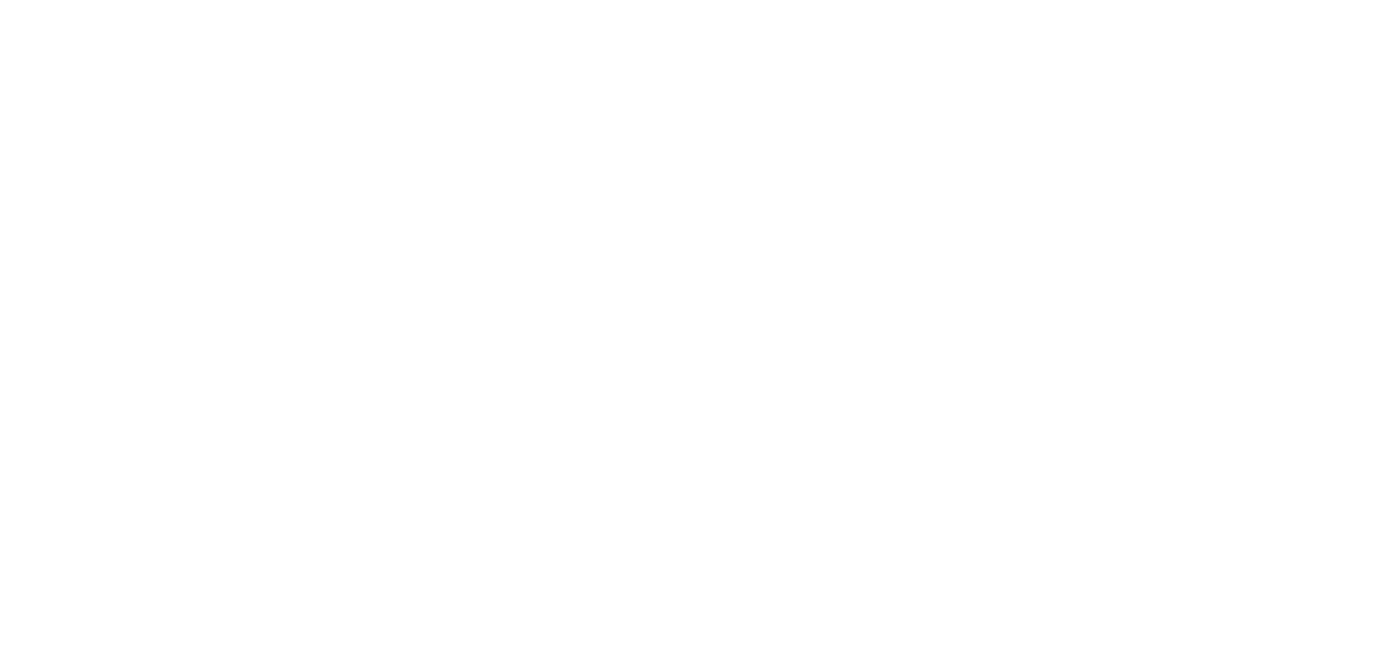 scroll, scrollTop: 0, scrollLeft: 0, axis: both 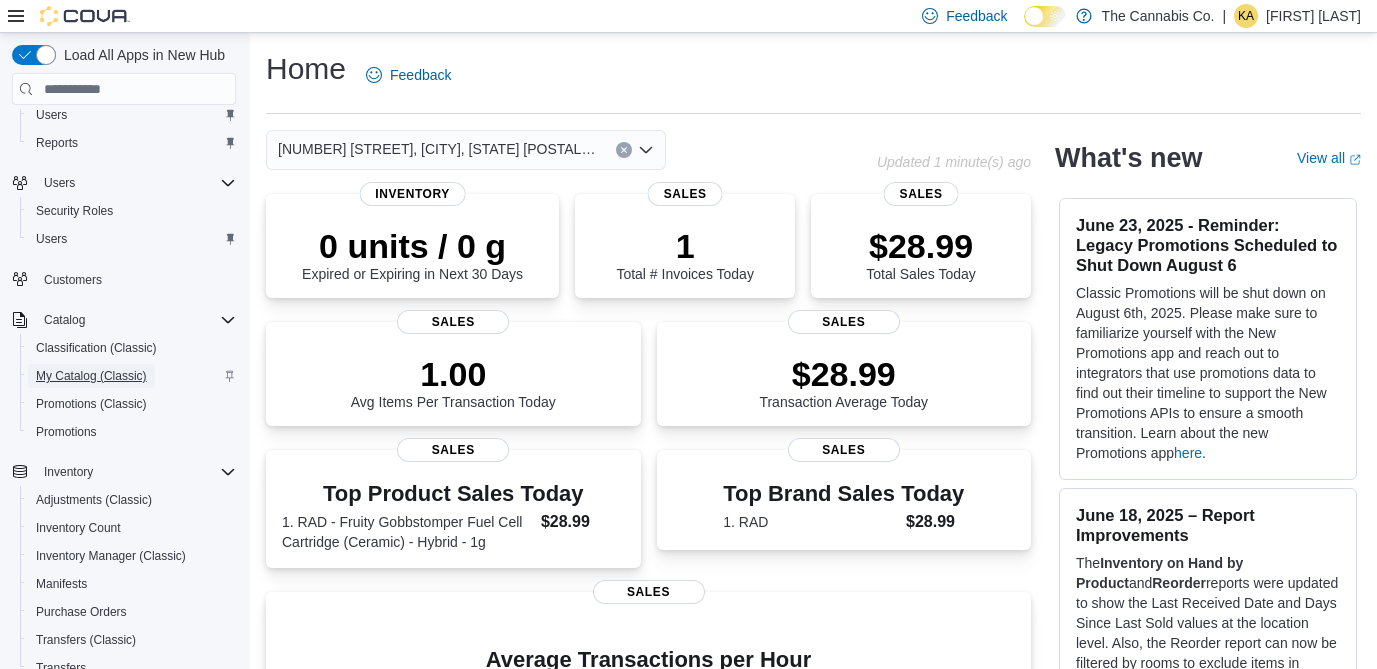 click on "My Catalog (Classic)" at bounding box center [91, 376] 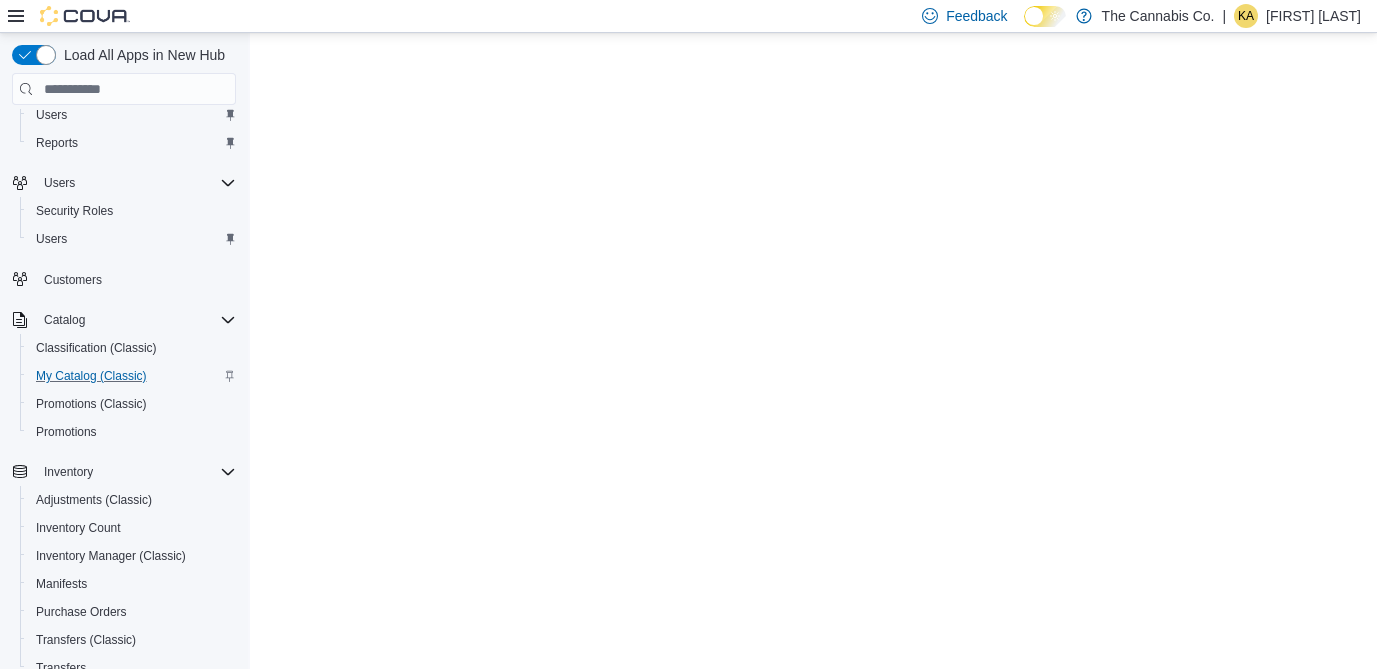 scroll, scrollTop: 0, scrollLeft: 0, axis: both 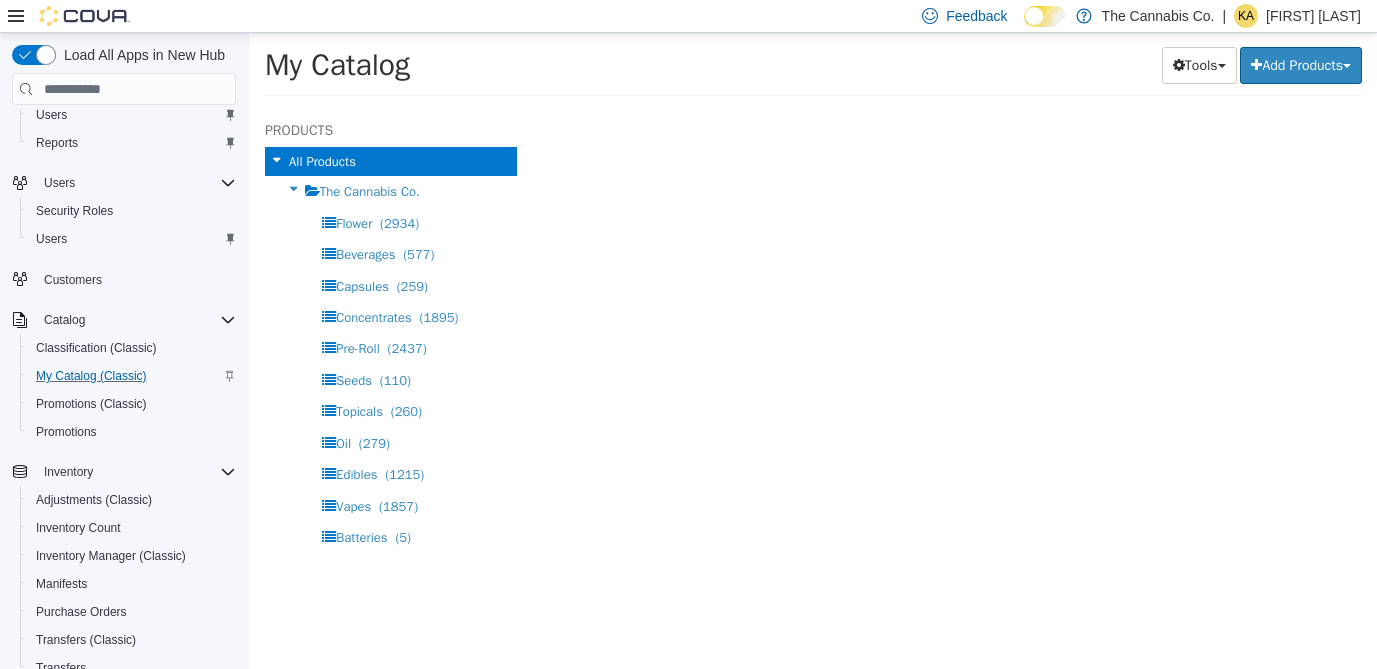 select on "**********" 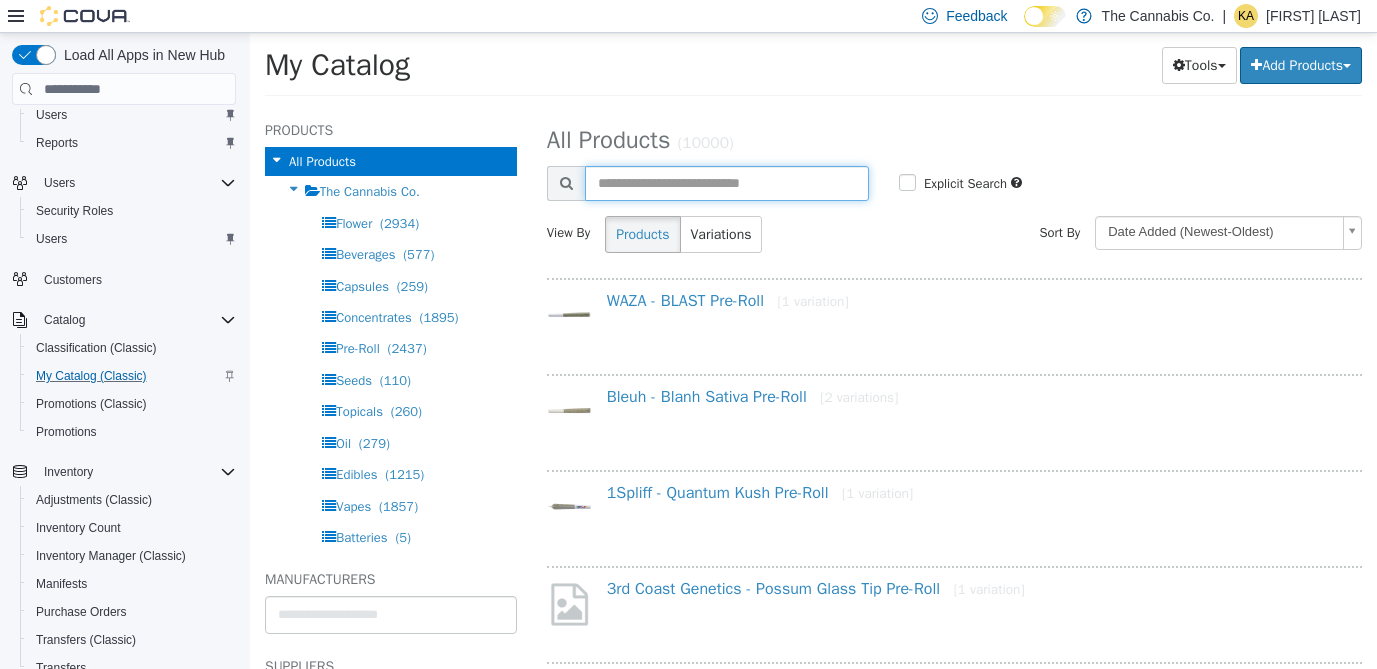 click at bounding box center [727, 183] 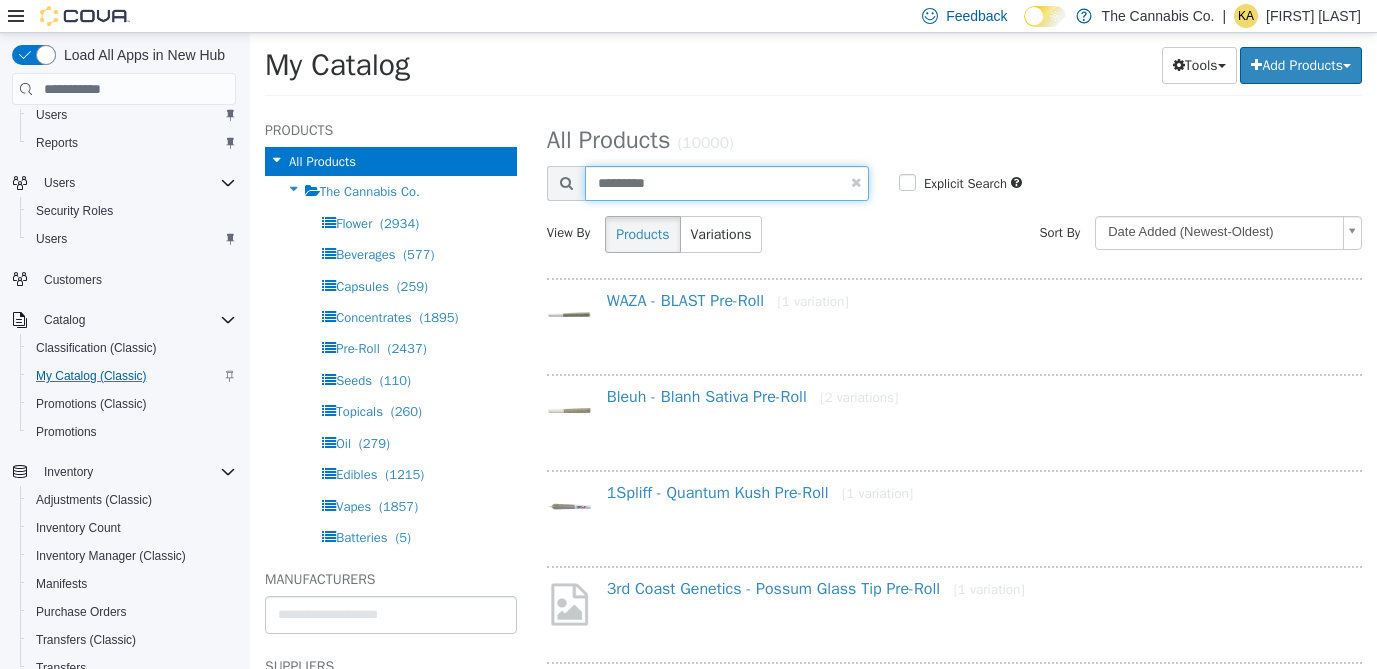 type on "*********" 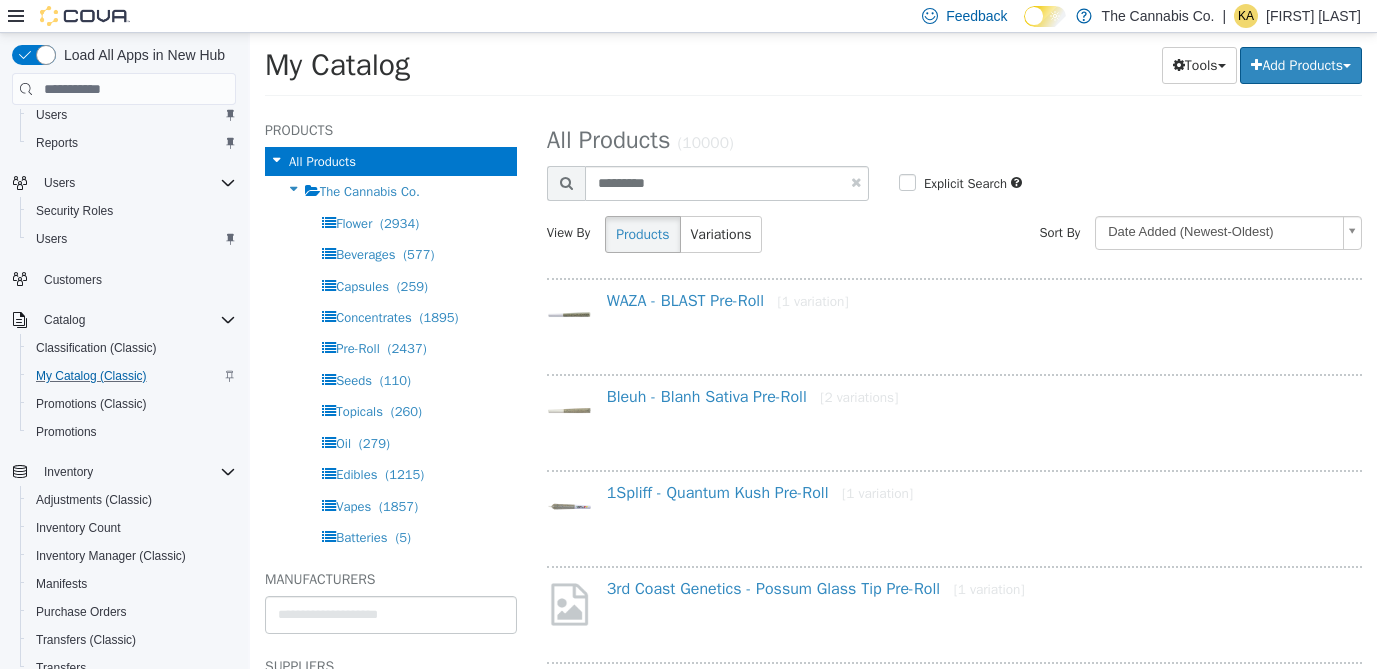 select on "**********" 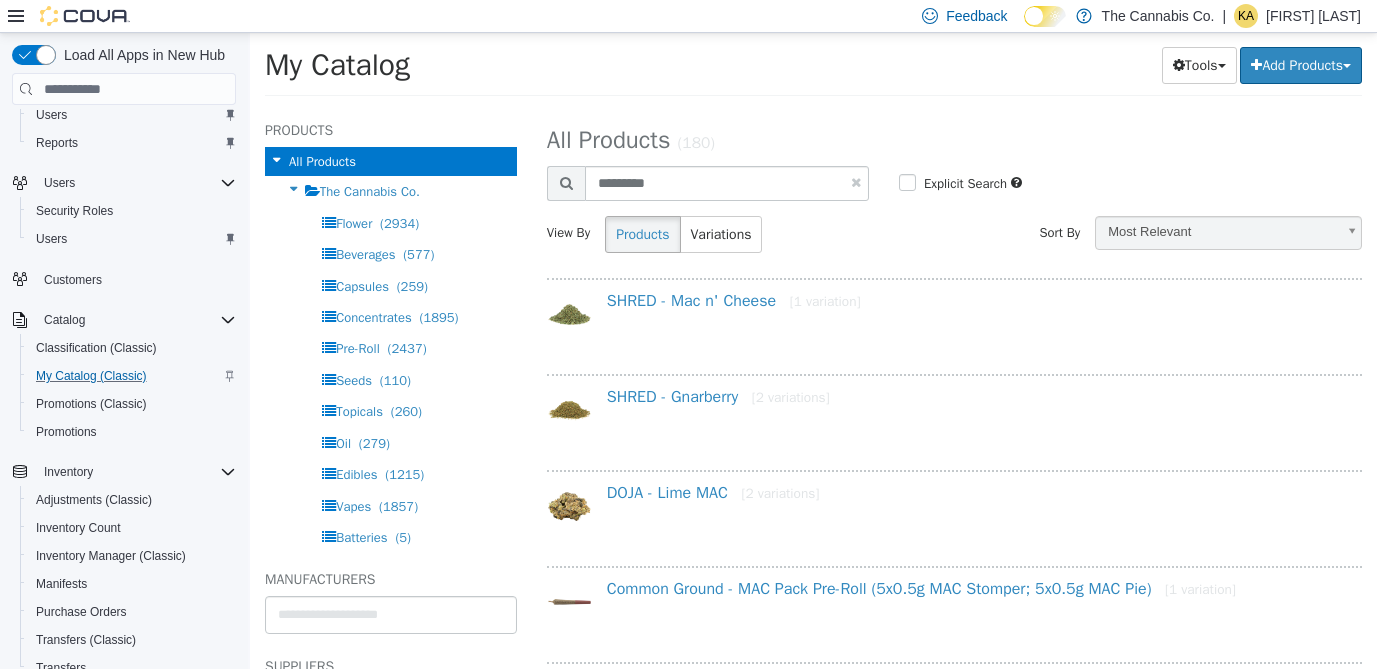 click on "SHRED - Mac n' Cheese
[1 variation]" at bounding box center (979, 305) 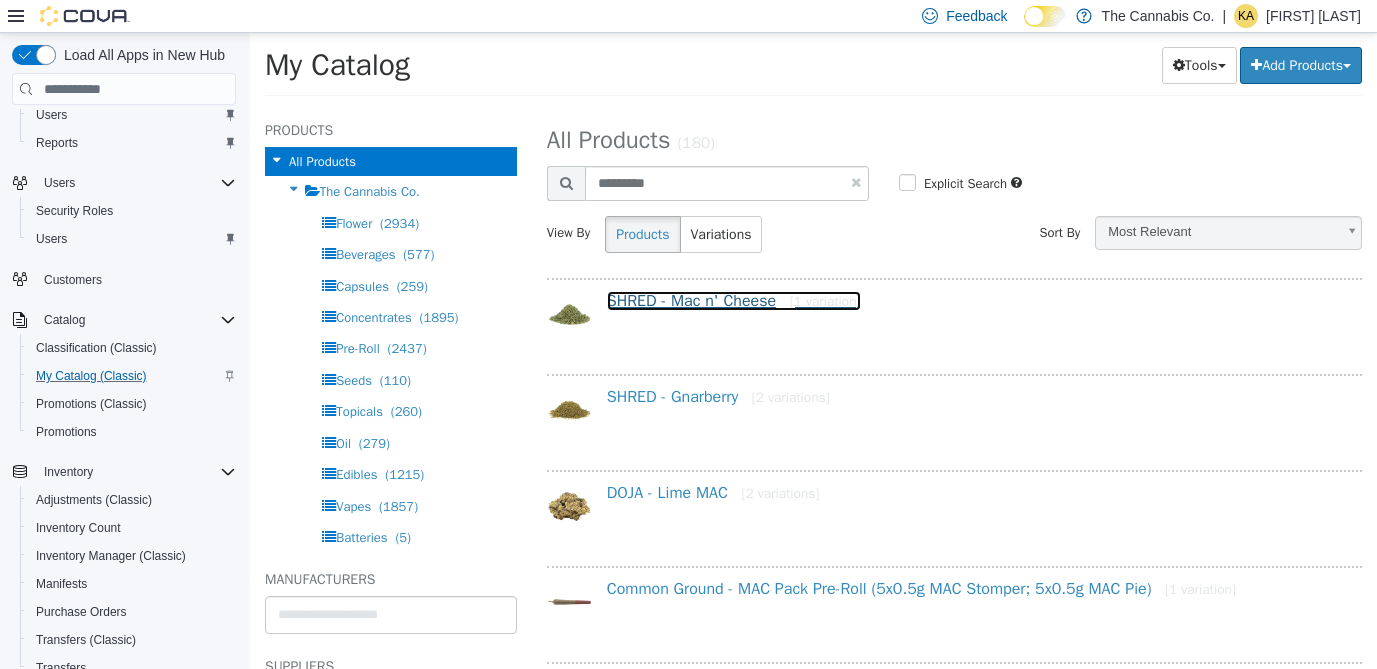 click on "SHRED - Mac n' Cheese
[1 variation]" at bounding box center [734, 301] 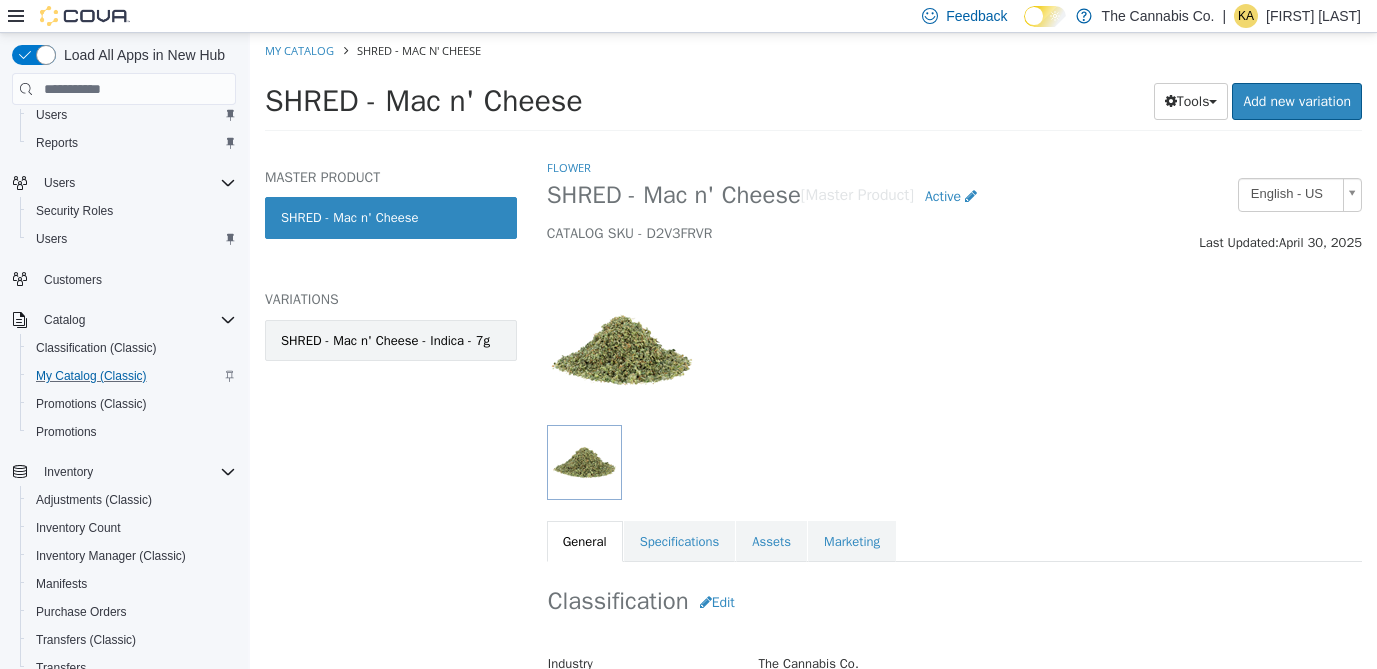 click on "SHRED - Mac n' Cheese - Indica - 7g" at bounding box center [391, 341] 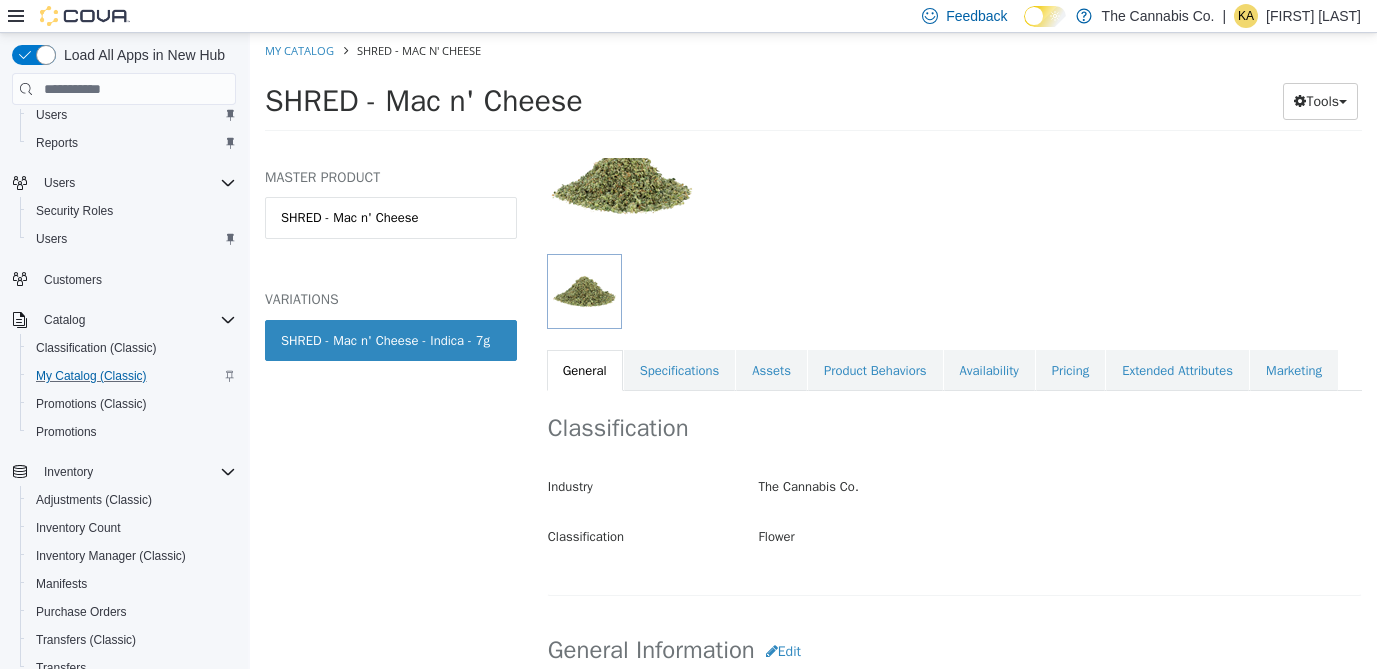 scroll, scrollTop: 173, scrollLeft: 0, axis: vertical 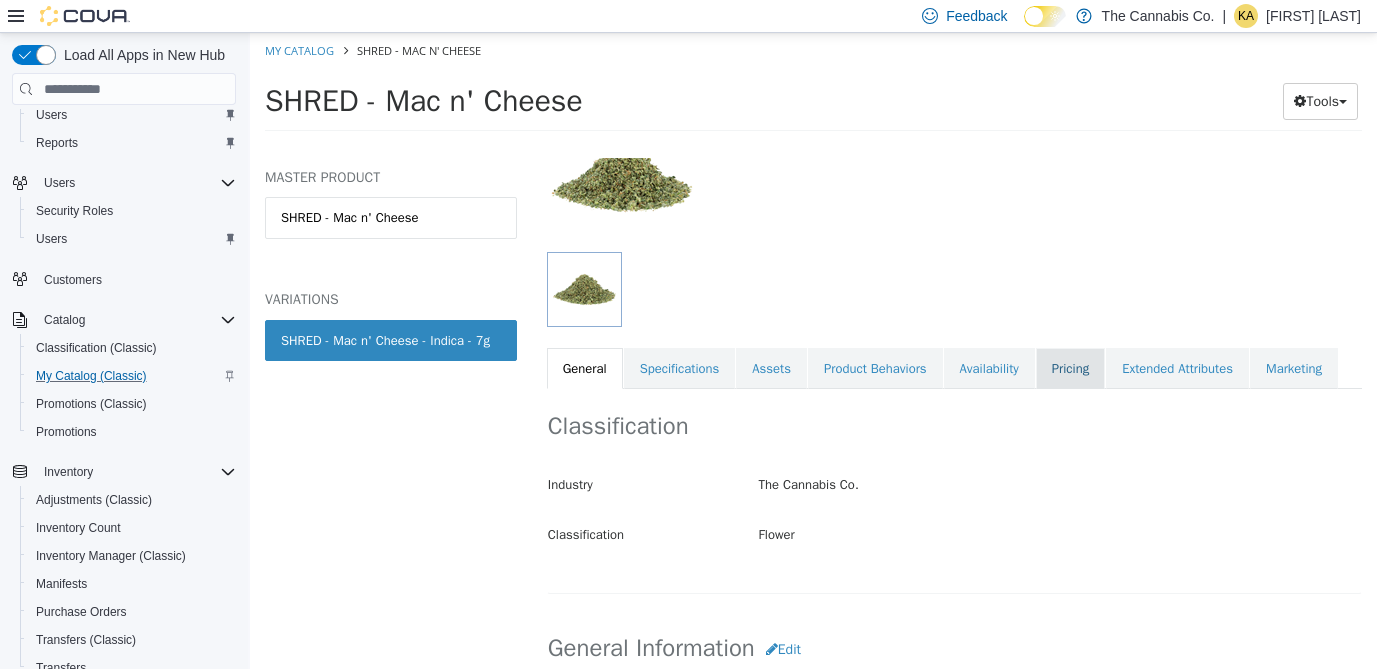 click on "Pricing" at bounding box center (1070, 369) 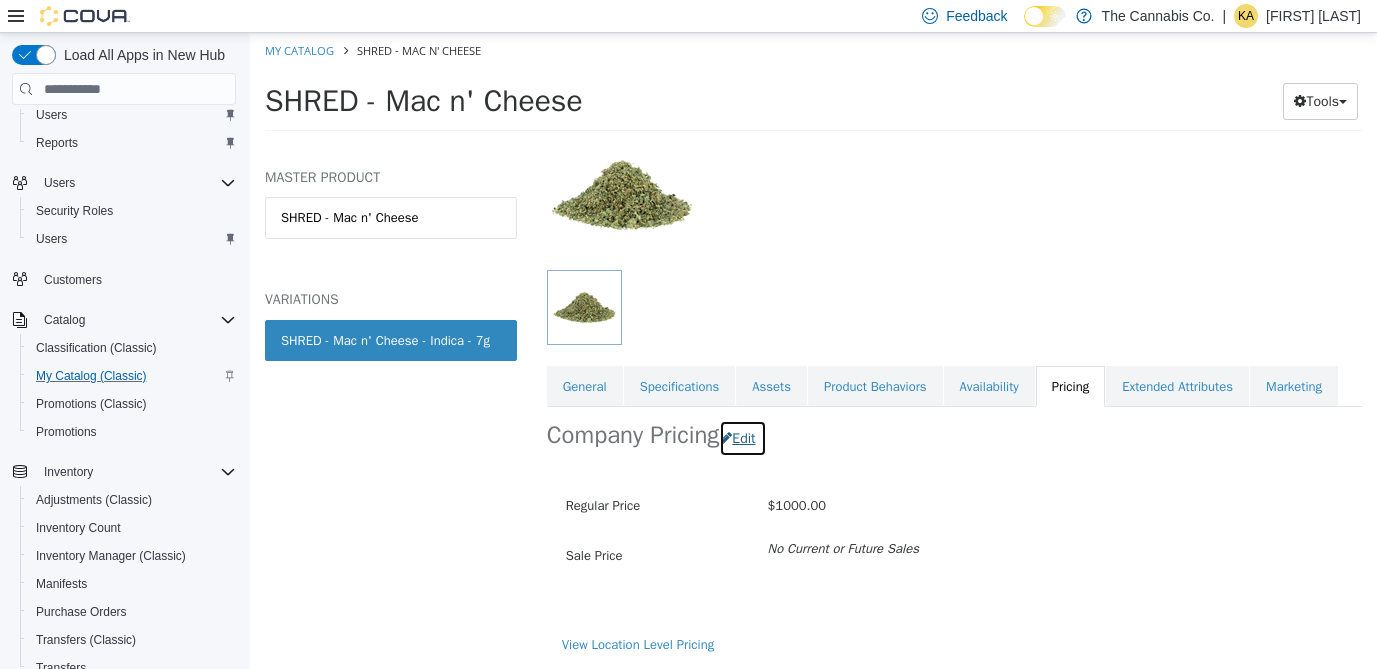 click on "Edit" at bounding box center [742, 438] 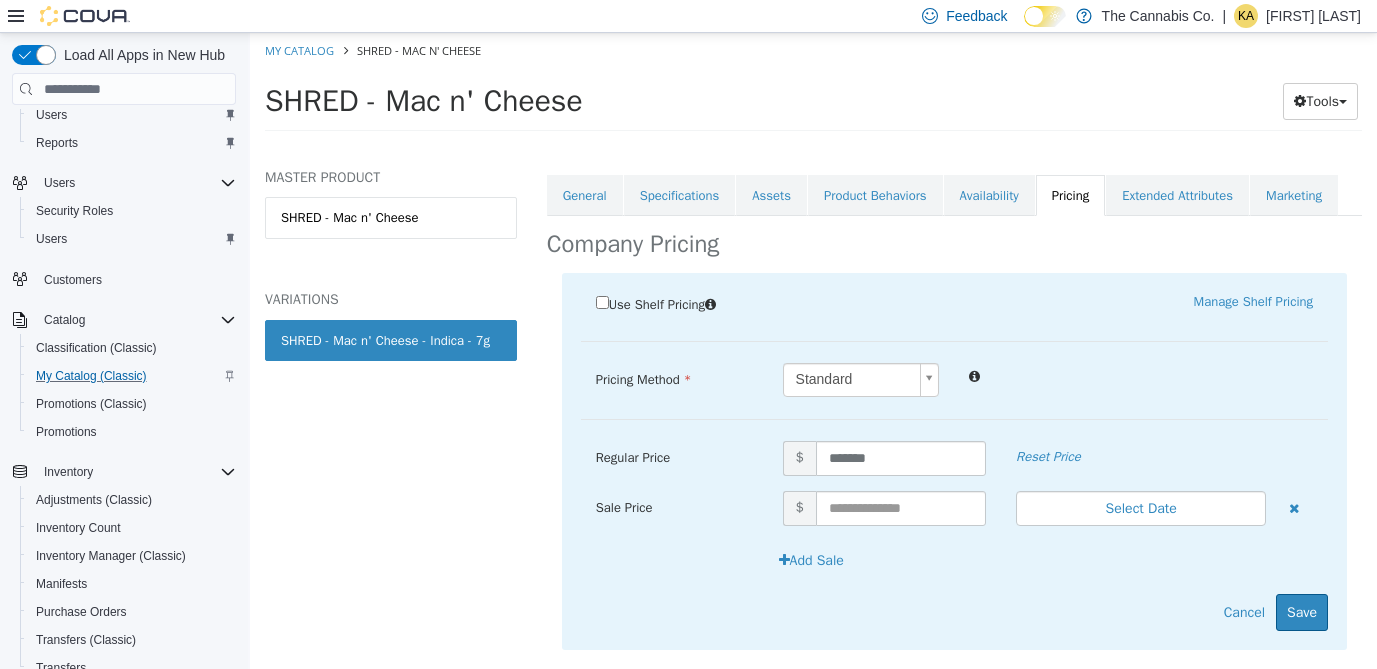 scroll, scrollTop: 351, scrollLeft: 0, axis: vertical 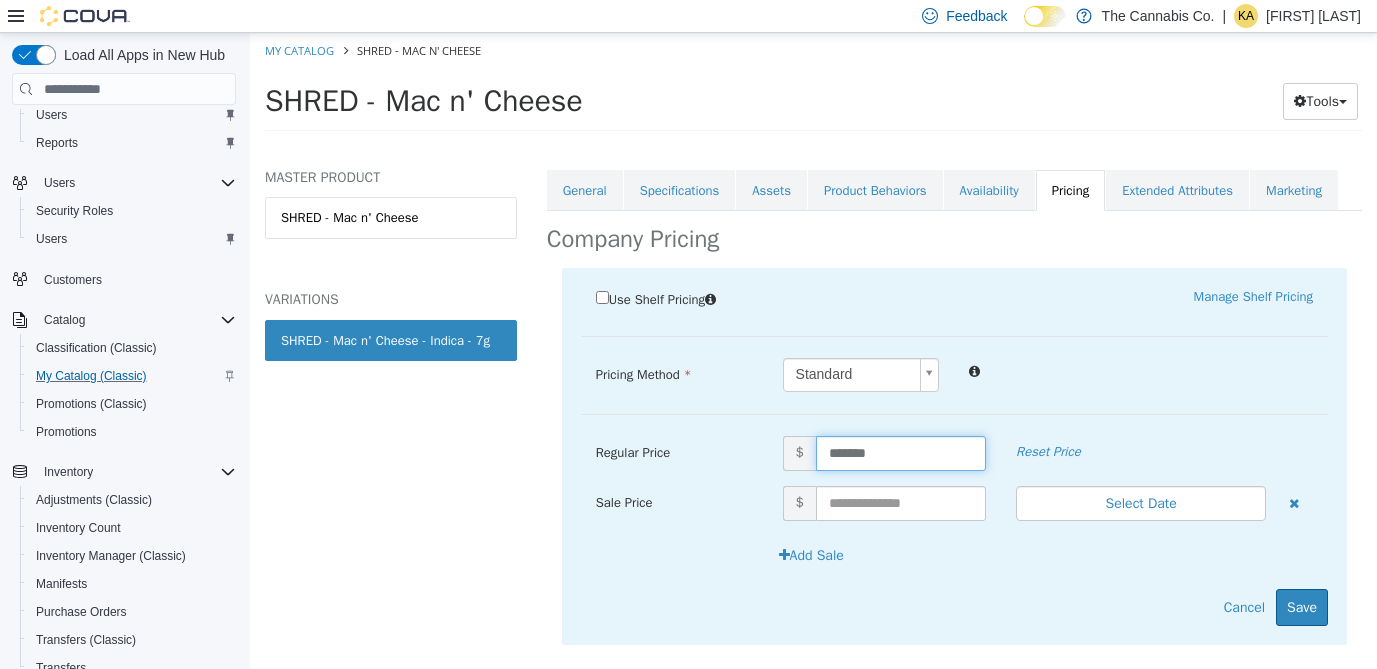 drag, startPoint x: 918, startPoint y: 491, endPoint x: 795, endPoint y: 489, distance: 123.01626 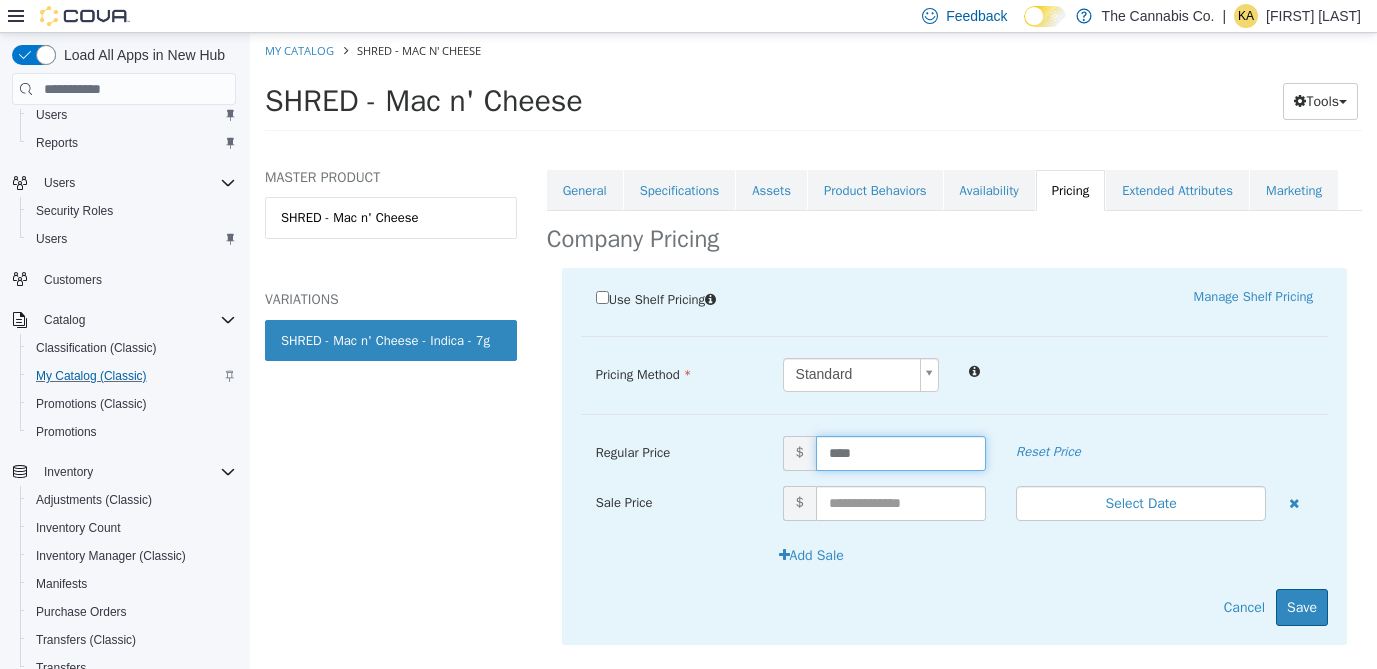 type on "*****" 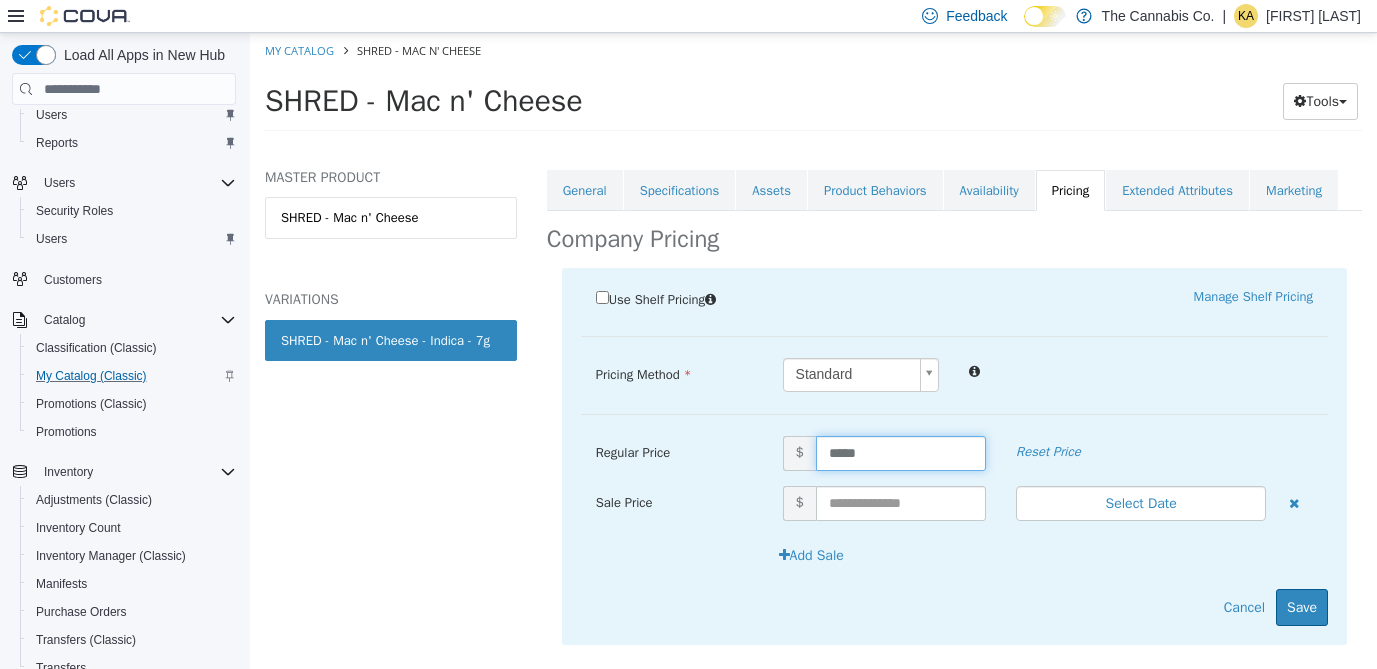 click on "Use Shelf Pricing    Manage Shelf Pricing Shelf Price     Select a Shelf Price                             Shelf Price is required Pricing Method     Standard                             * Regular Price $ ***** Reset Price Sale Price $ Select Date     (UTC-4) Toronto                                Add Sale Cancel Save" at bounding box center [954, 456] 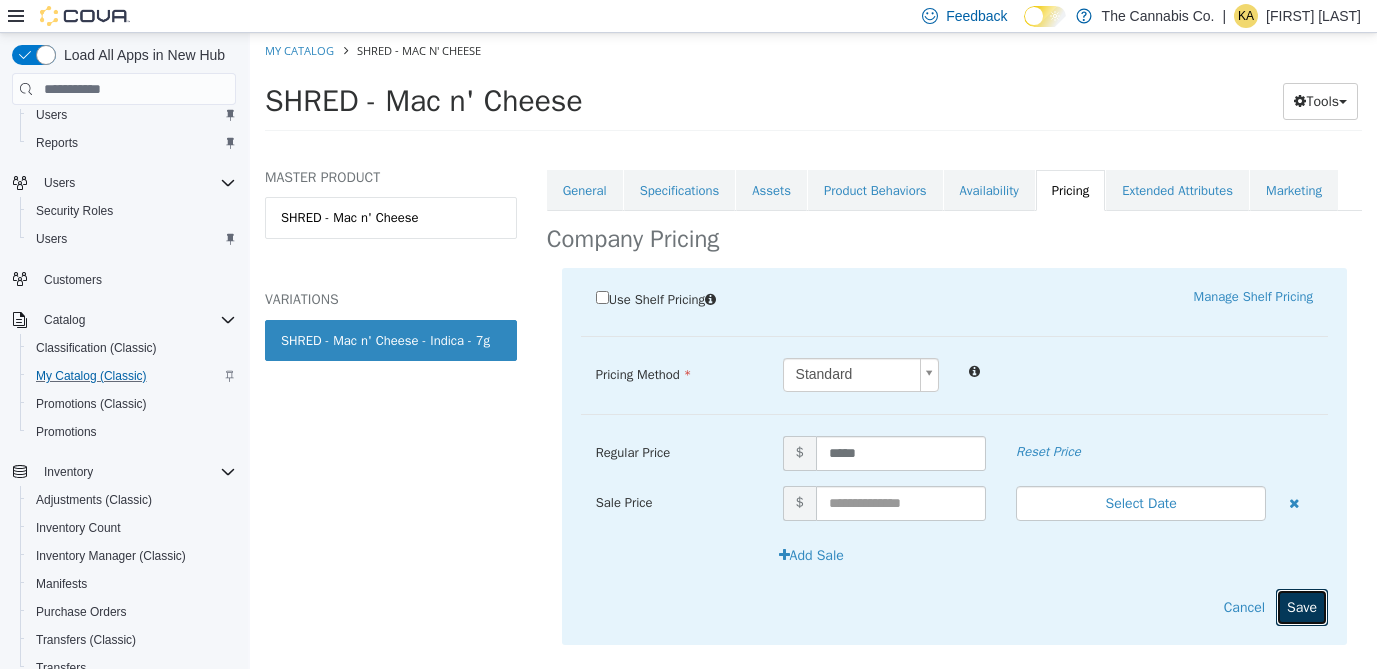 click on "Save" at bounding box center (1302, 607) 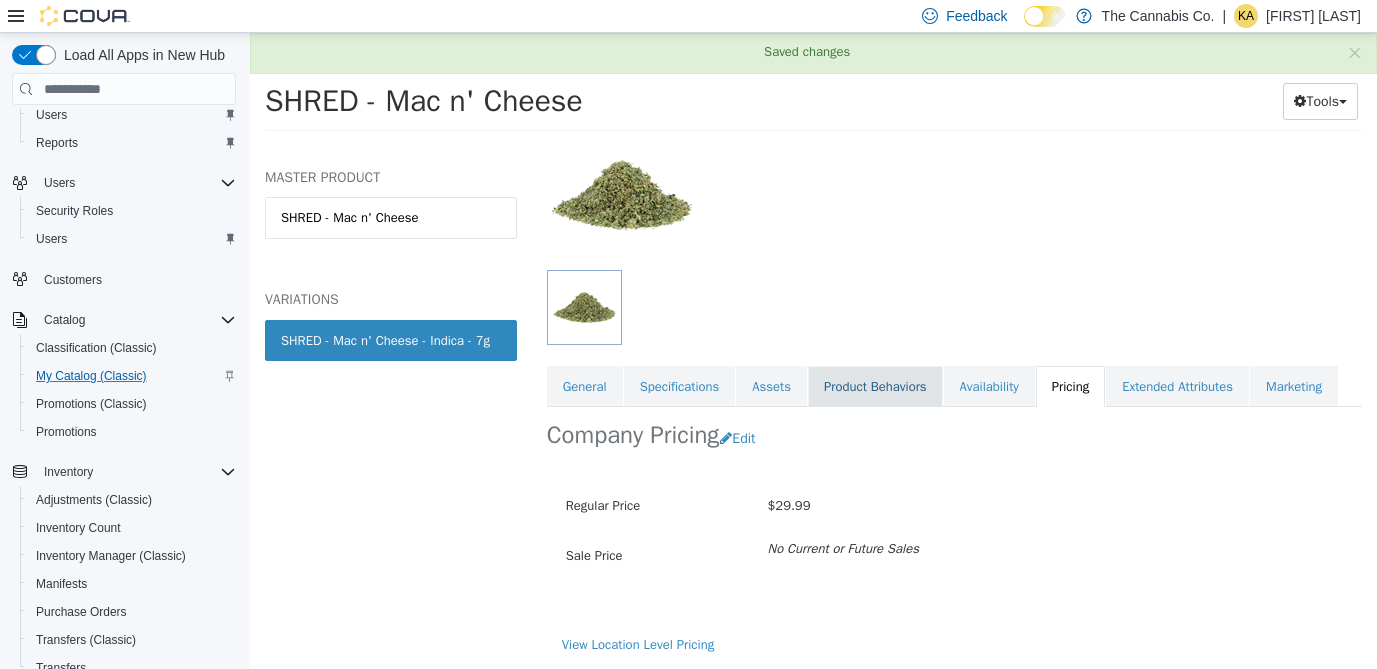 scroll, scrollTop: 0, scrollLeft: 0, axis: both 